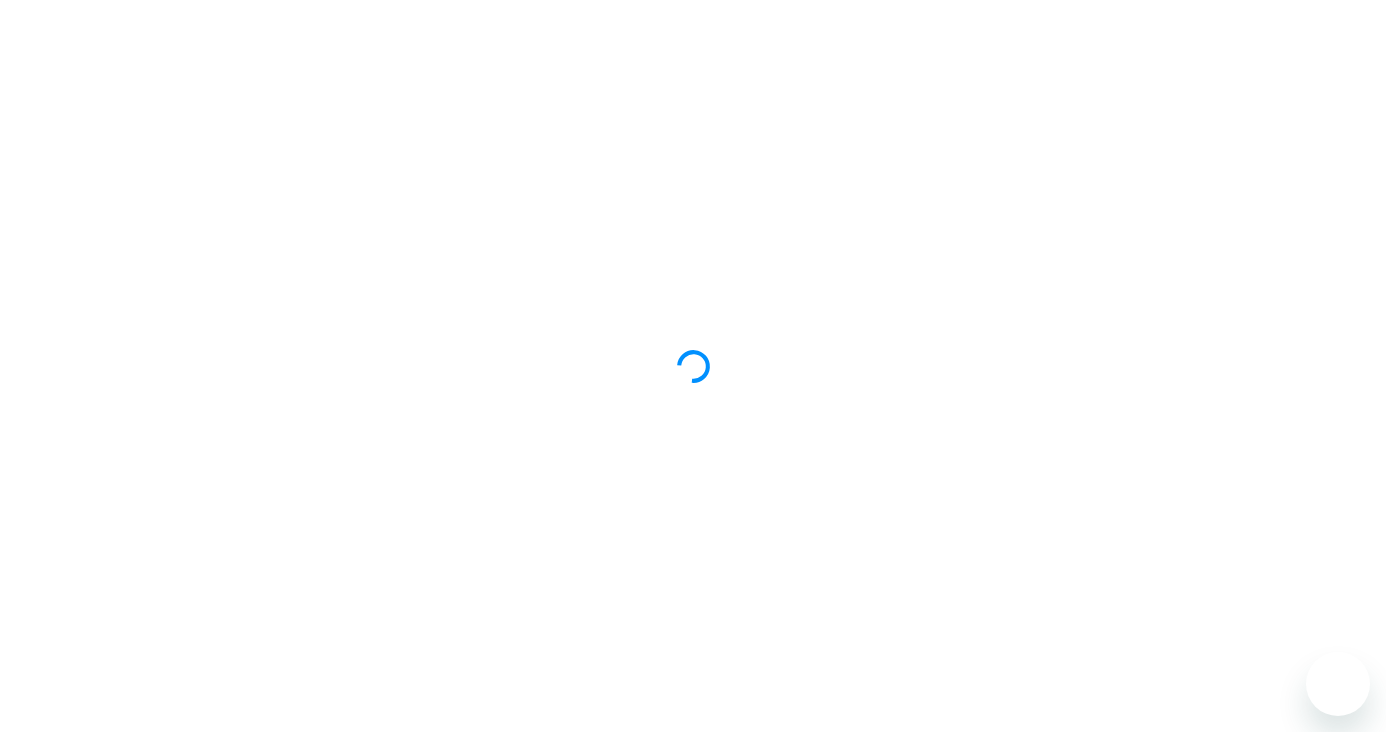 scroll, scrollTop: 0, scrollLeft: 0, axis: both 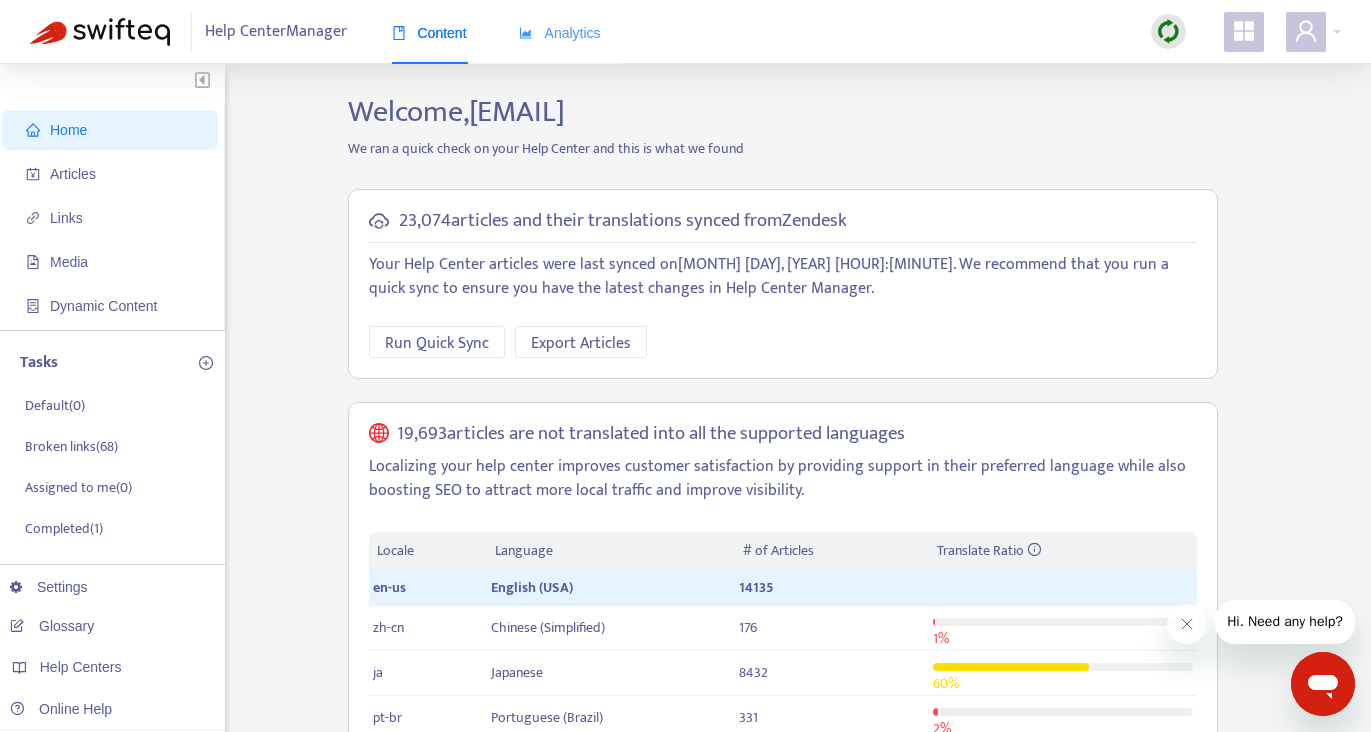 click on "Analytics" at bounding box center (560, 33) 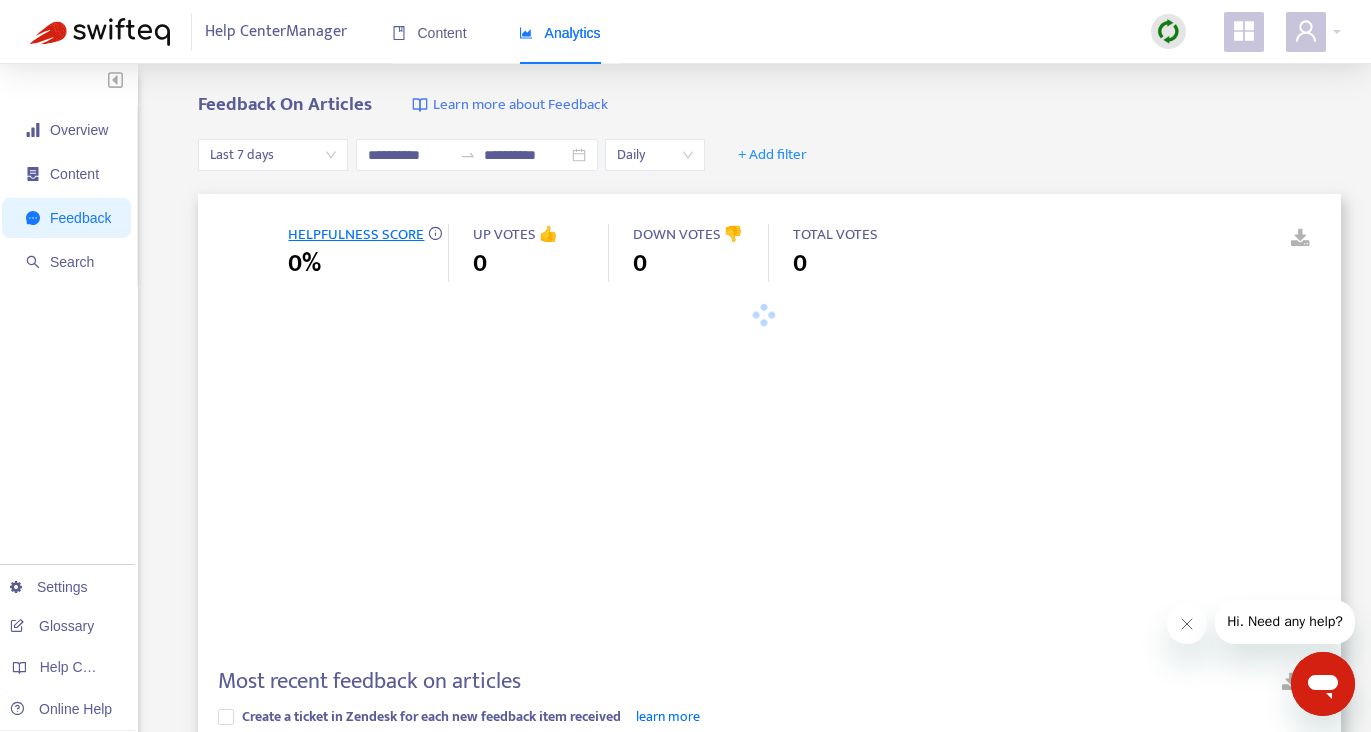 click on "Feedback" at bounding box center (80, 218) 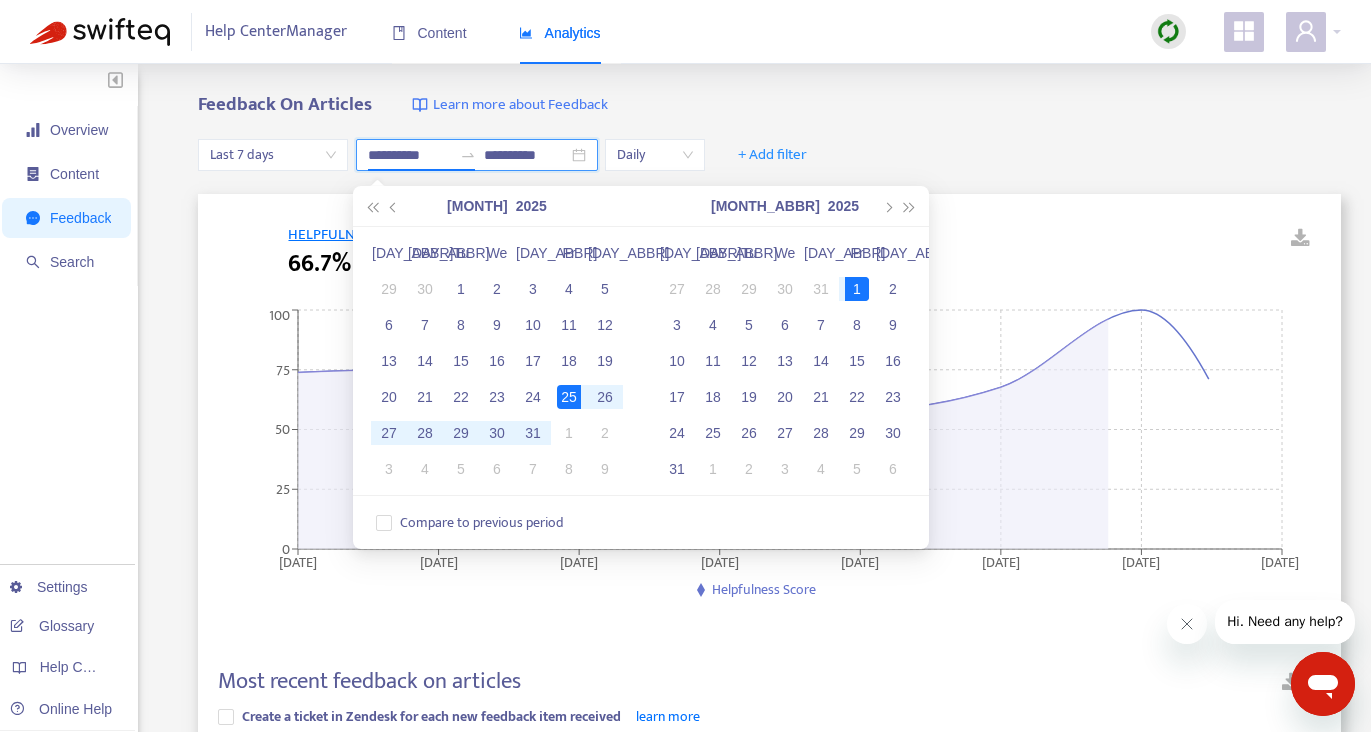 click on "**********" at bounding box center (410, 155) 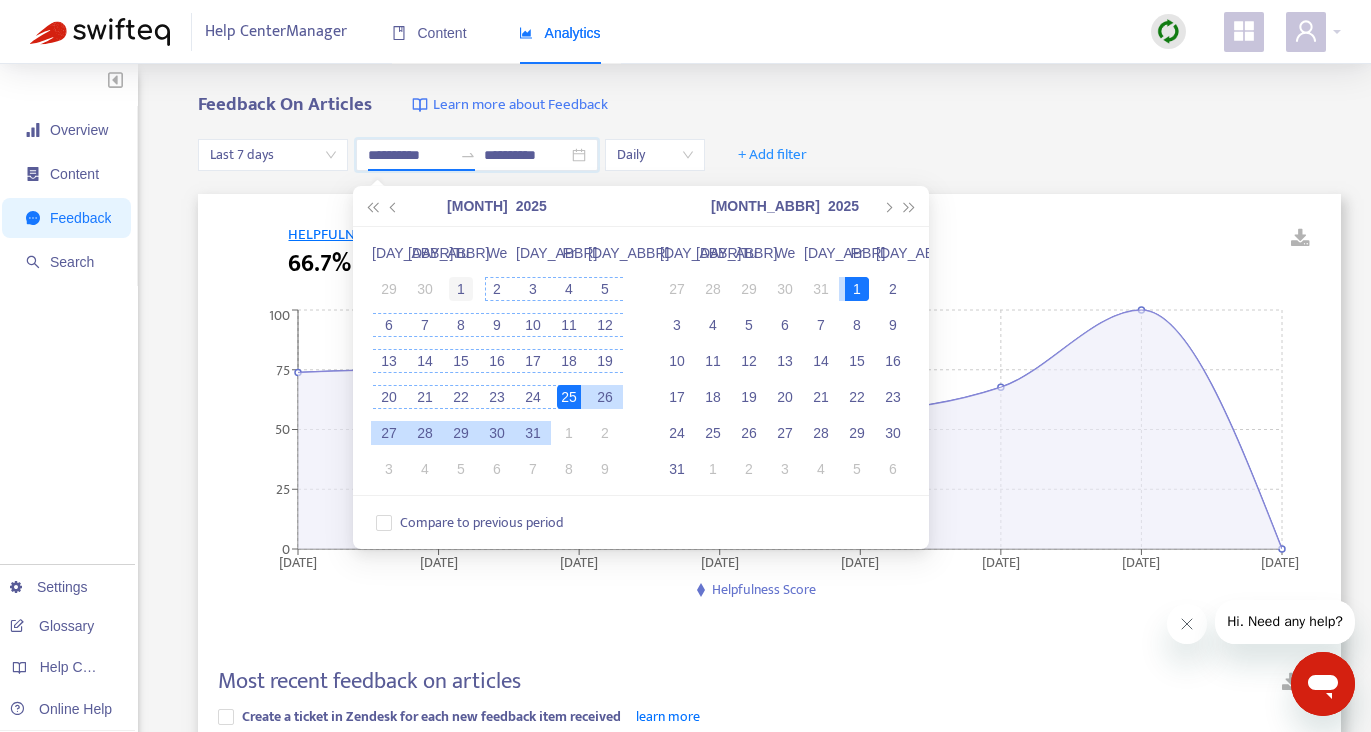 type on "**********" 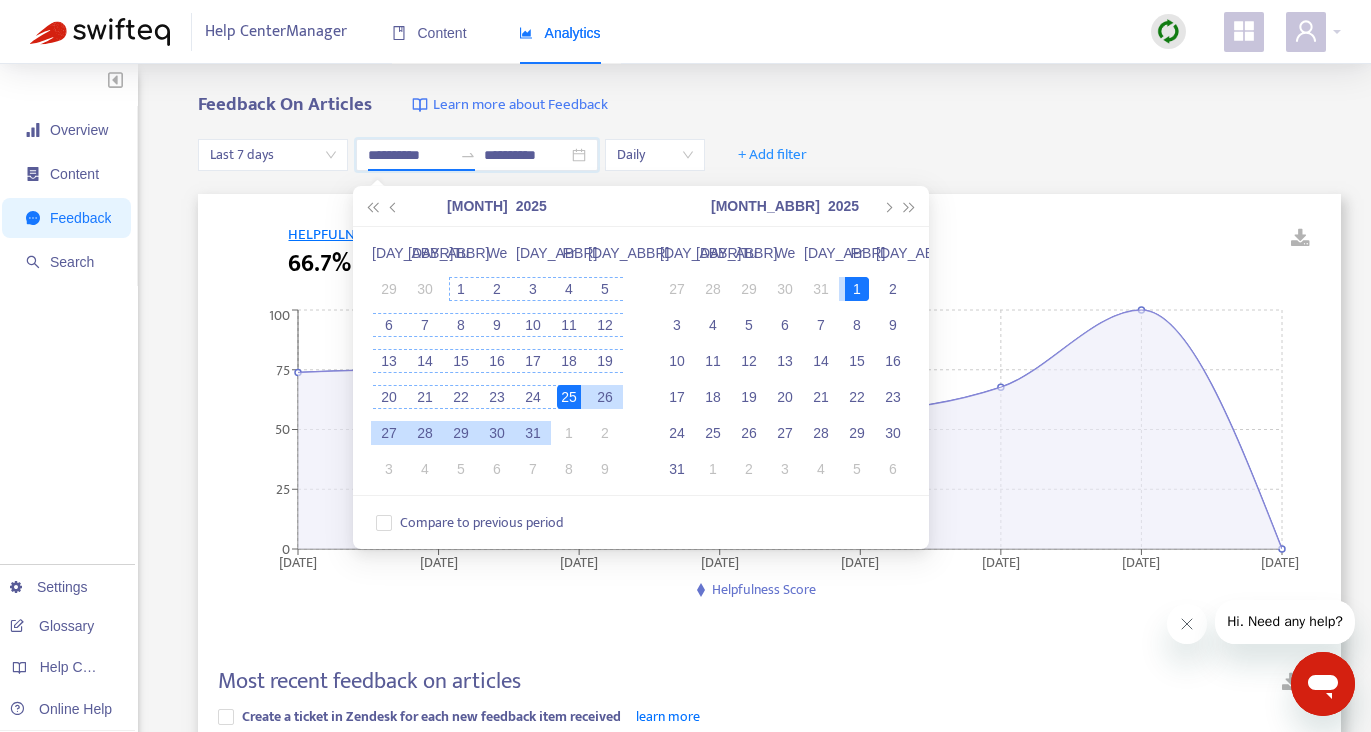 click on "1" at bounding box center [461, 289] 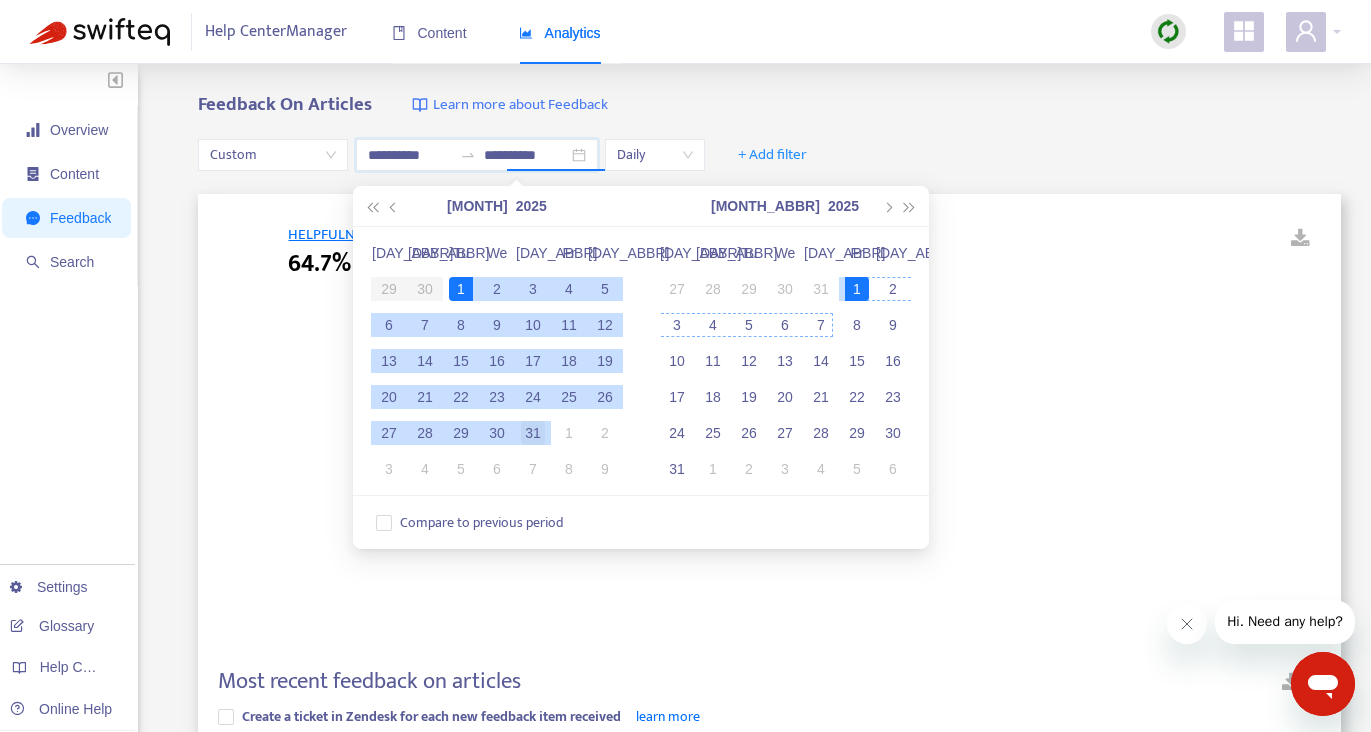 type on "**********" 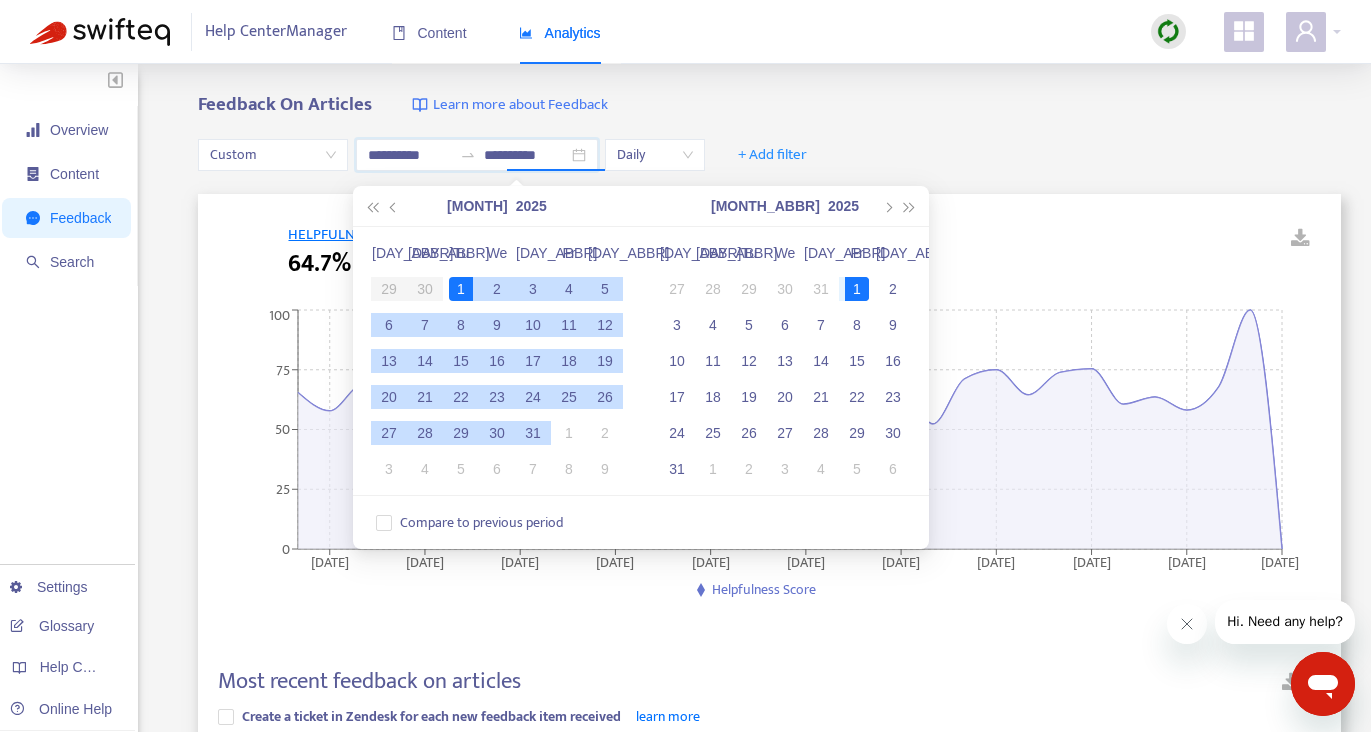 click on "31" at bounding box center (533, 433) 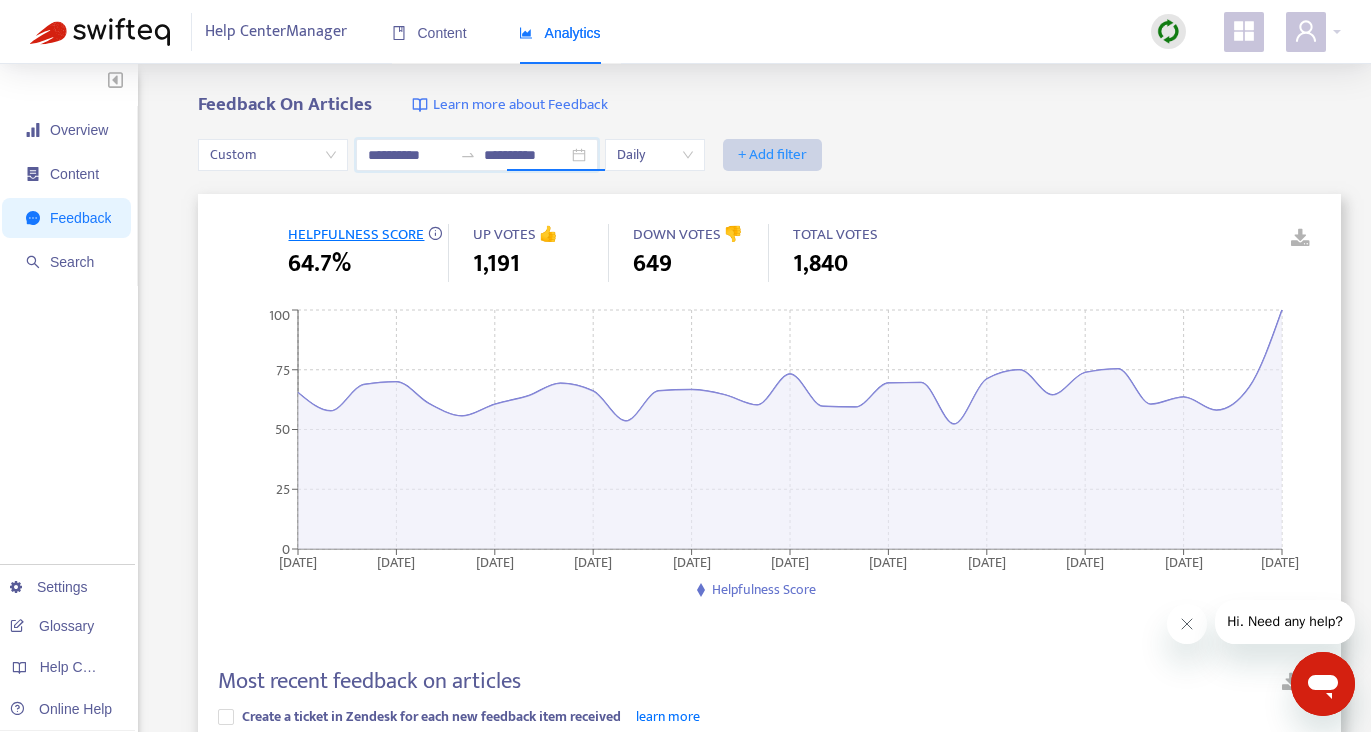 click on "+ Add filter" at bounding box center [772, 155] 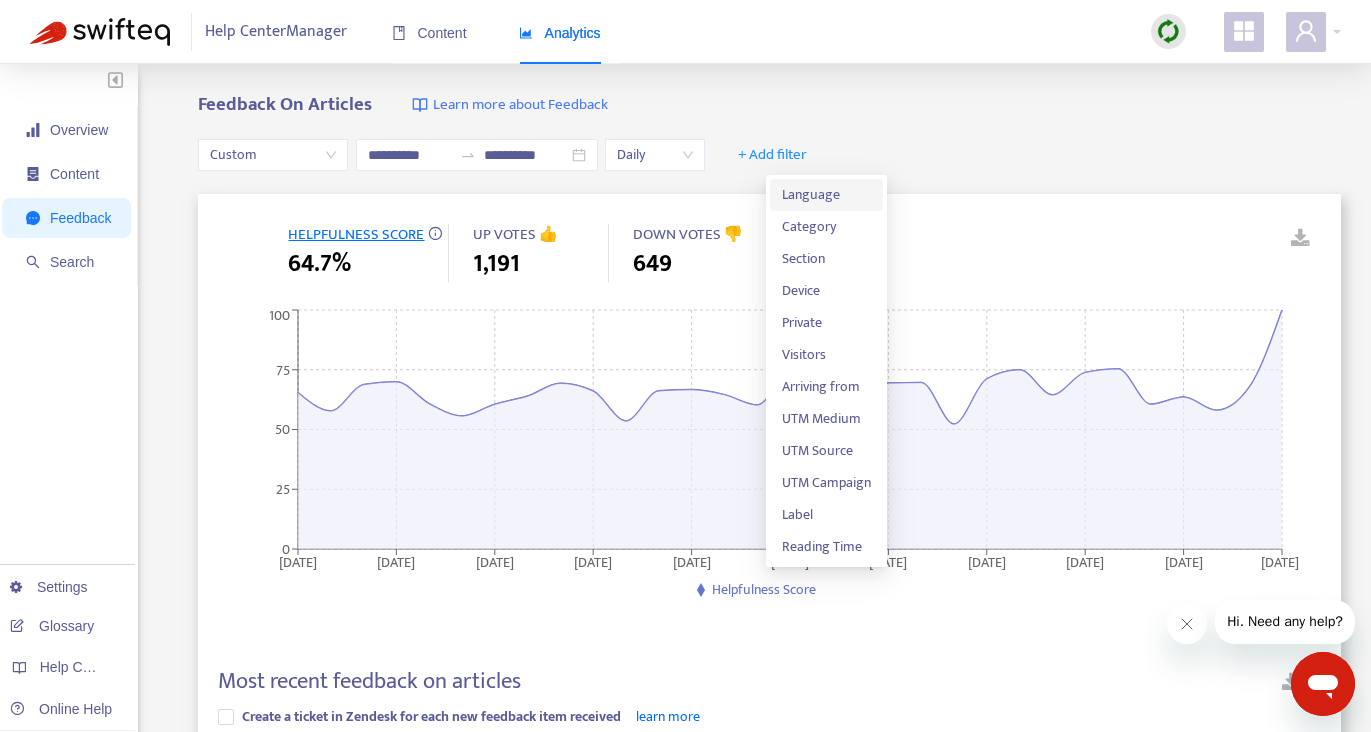 click on "Language" at bounding box center [826, 195] 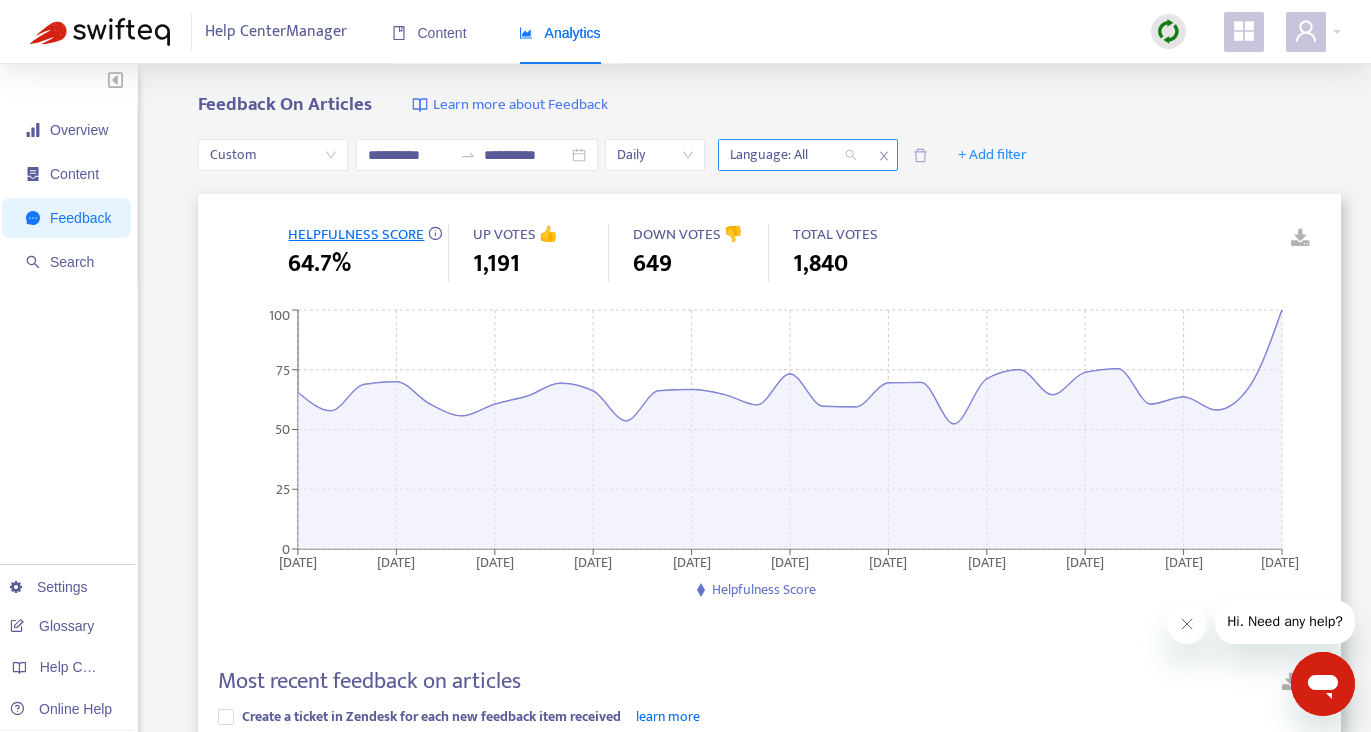 click at bounding box center [783, 155] 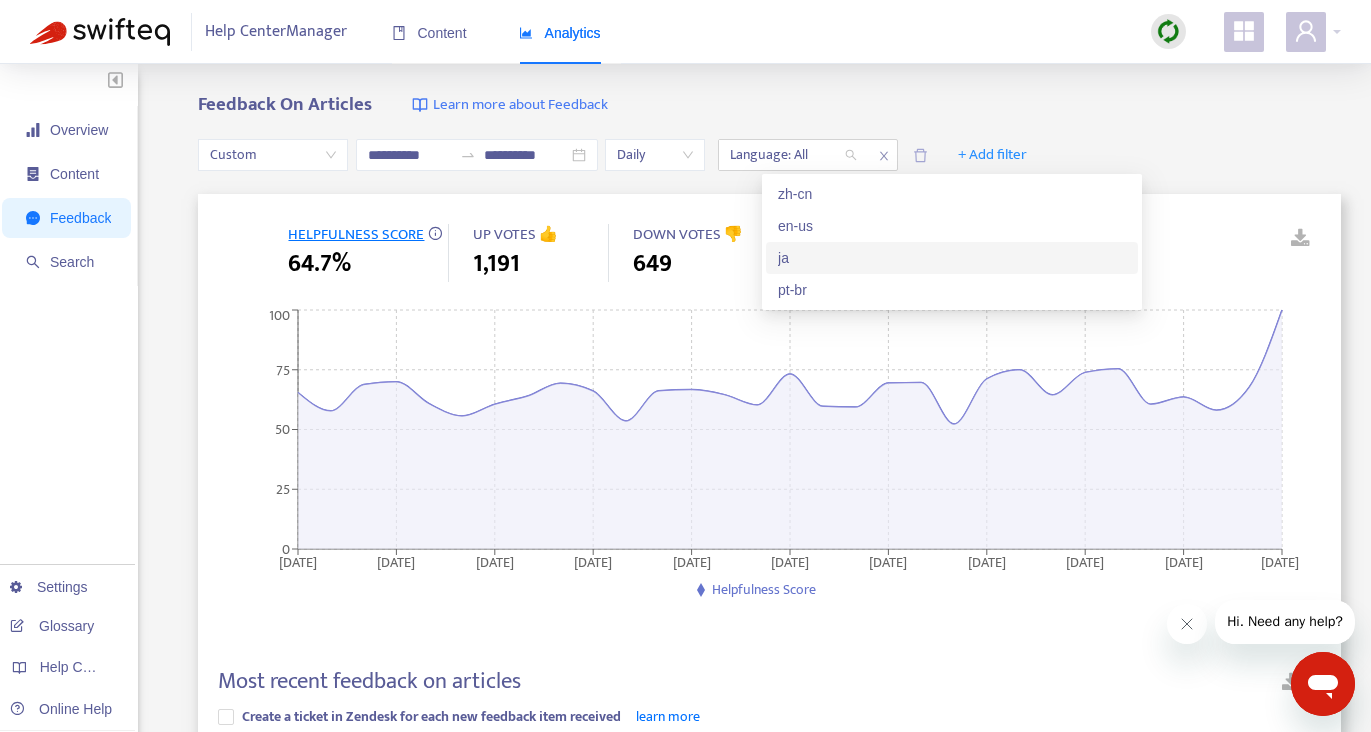 click on "ja" at bounding box center (952, 258) 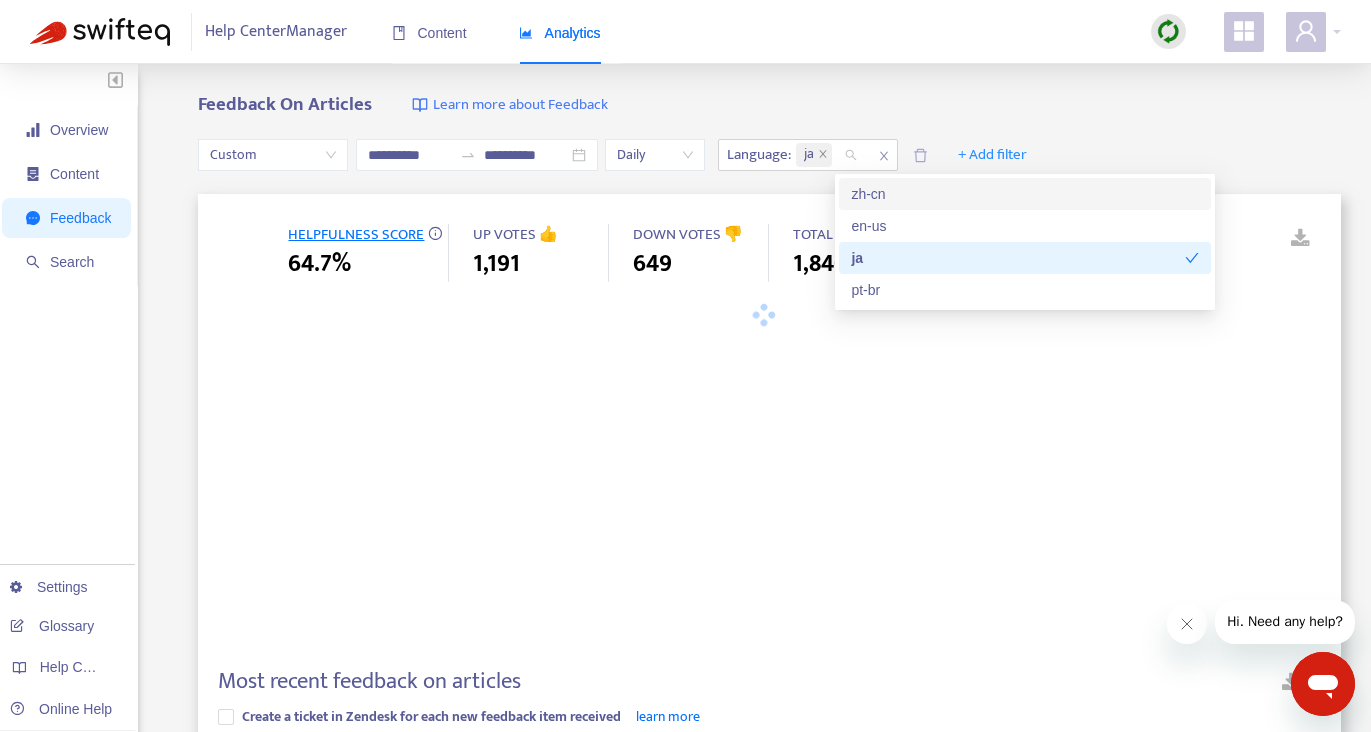click on "Help Center  Manager Content Analytics" at bounding box center (685, 32) 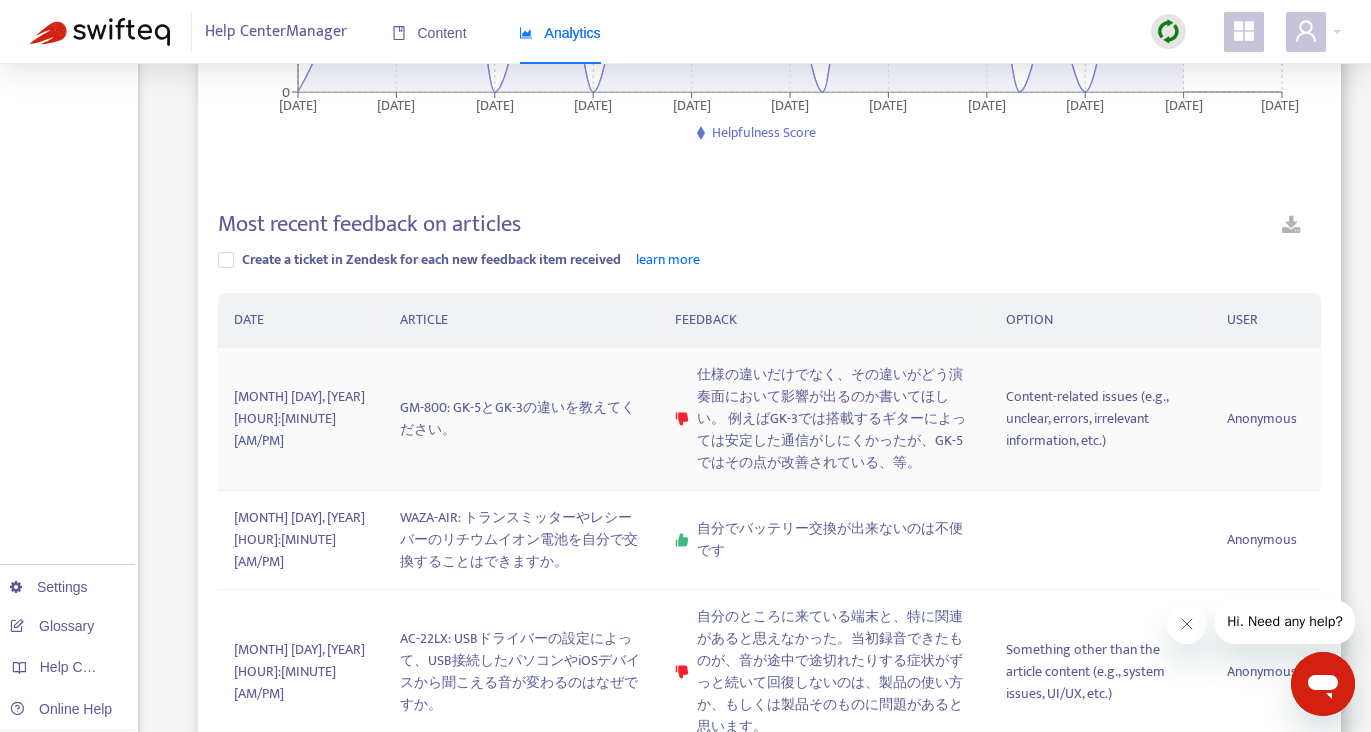 scroll, scrollTop: 294, scrollLeft: 0, axis: vertical 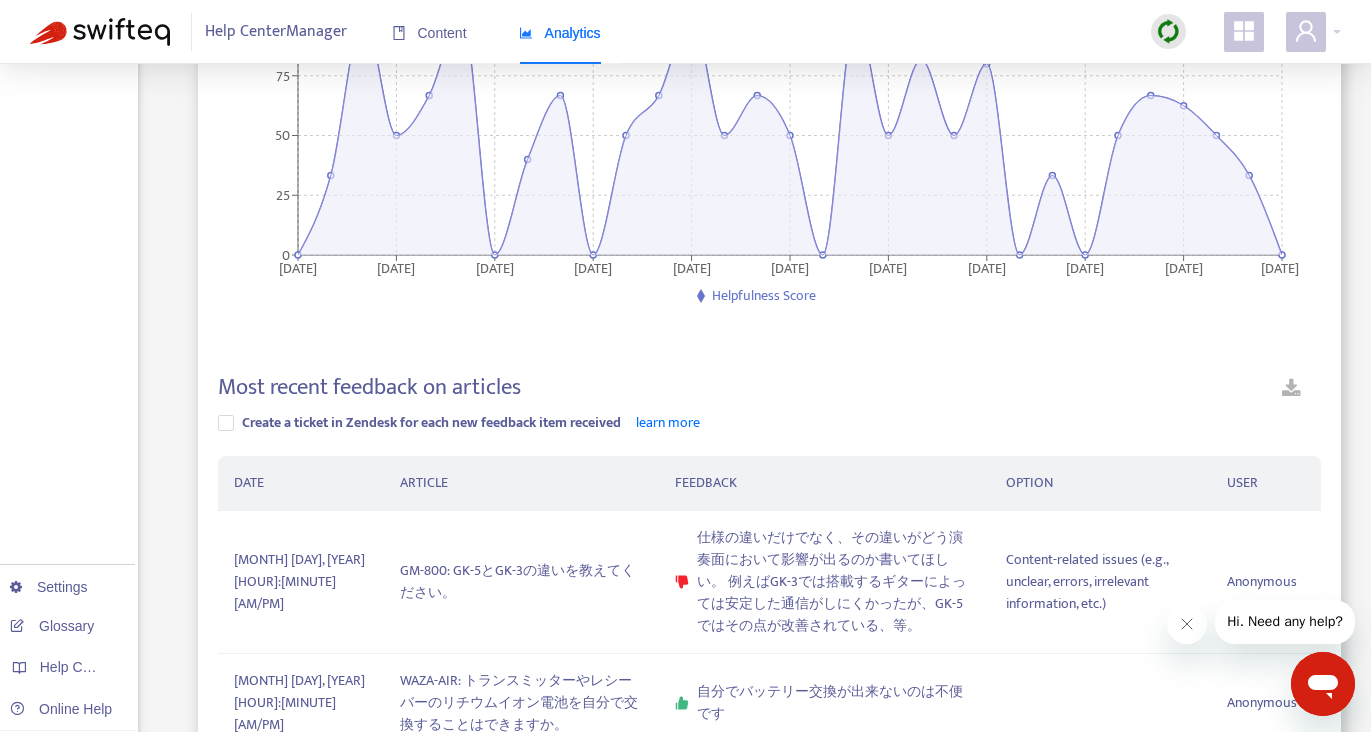 click at bounding box center [1291, 391] 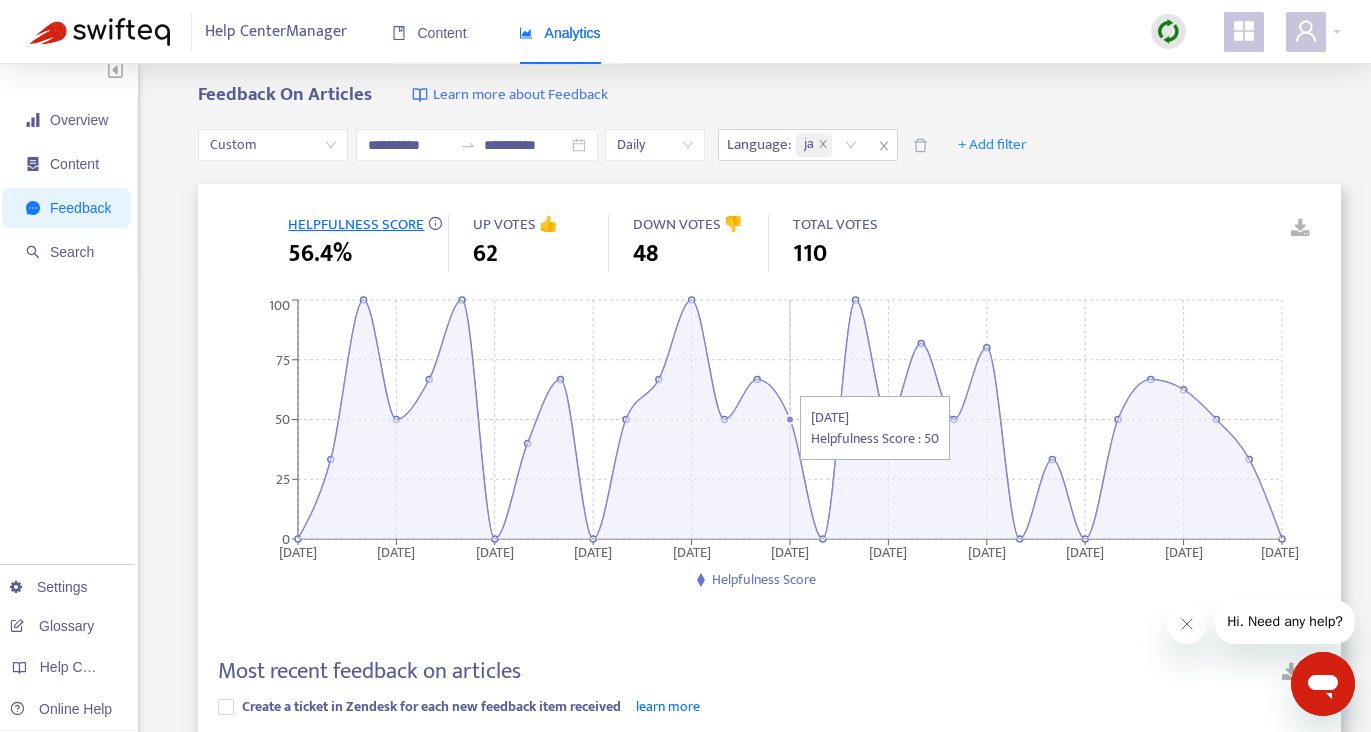 scroll, scrollTop: 0, scrollLeft: 0, axis: both 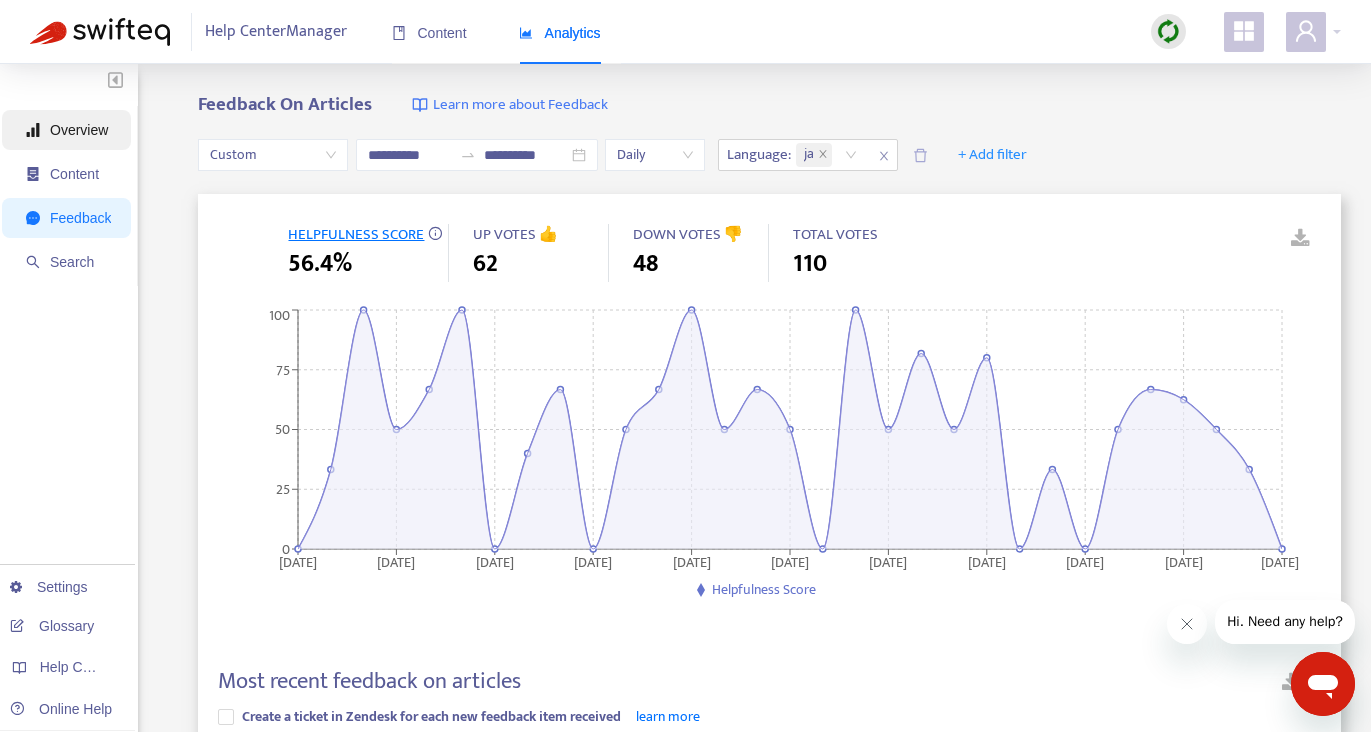 click on "Overview" at bounding box center (79, 130) 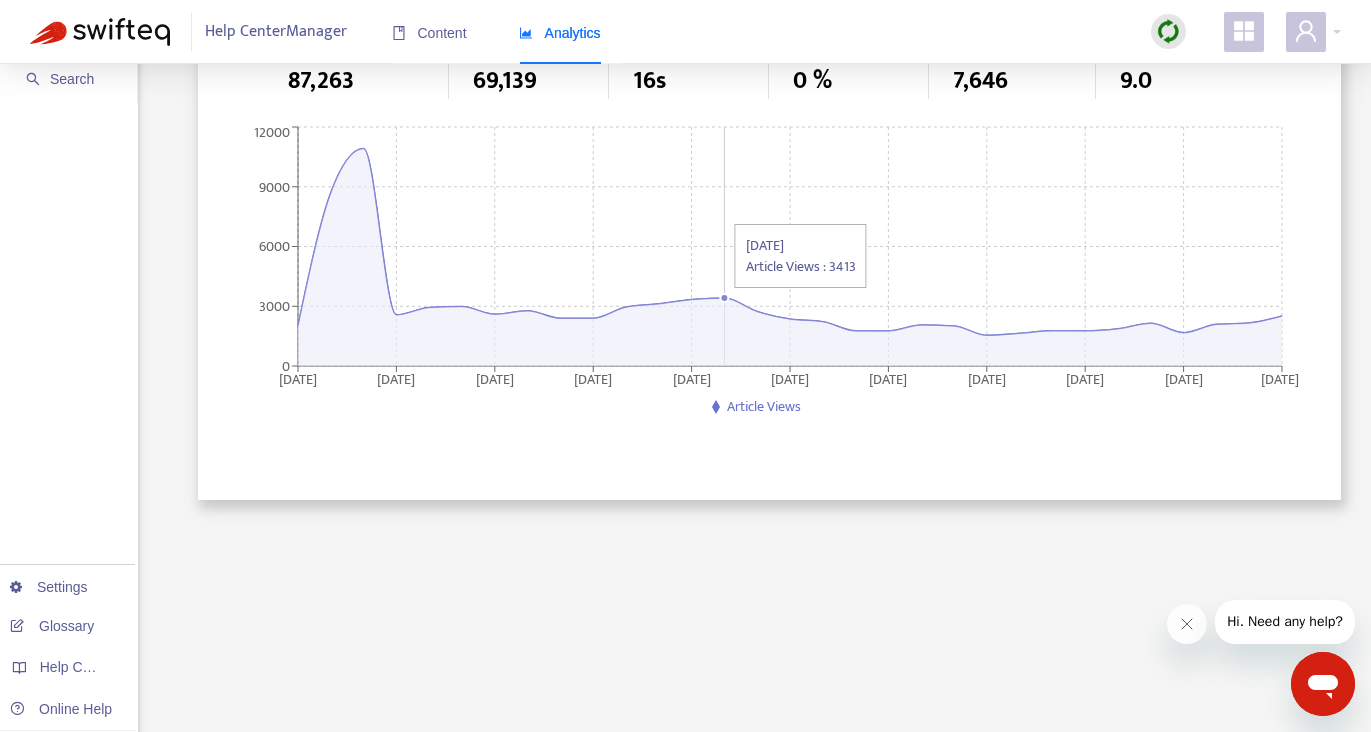 scroll, scrollTop: 0, scrollLeft: 0, axis: both 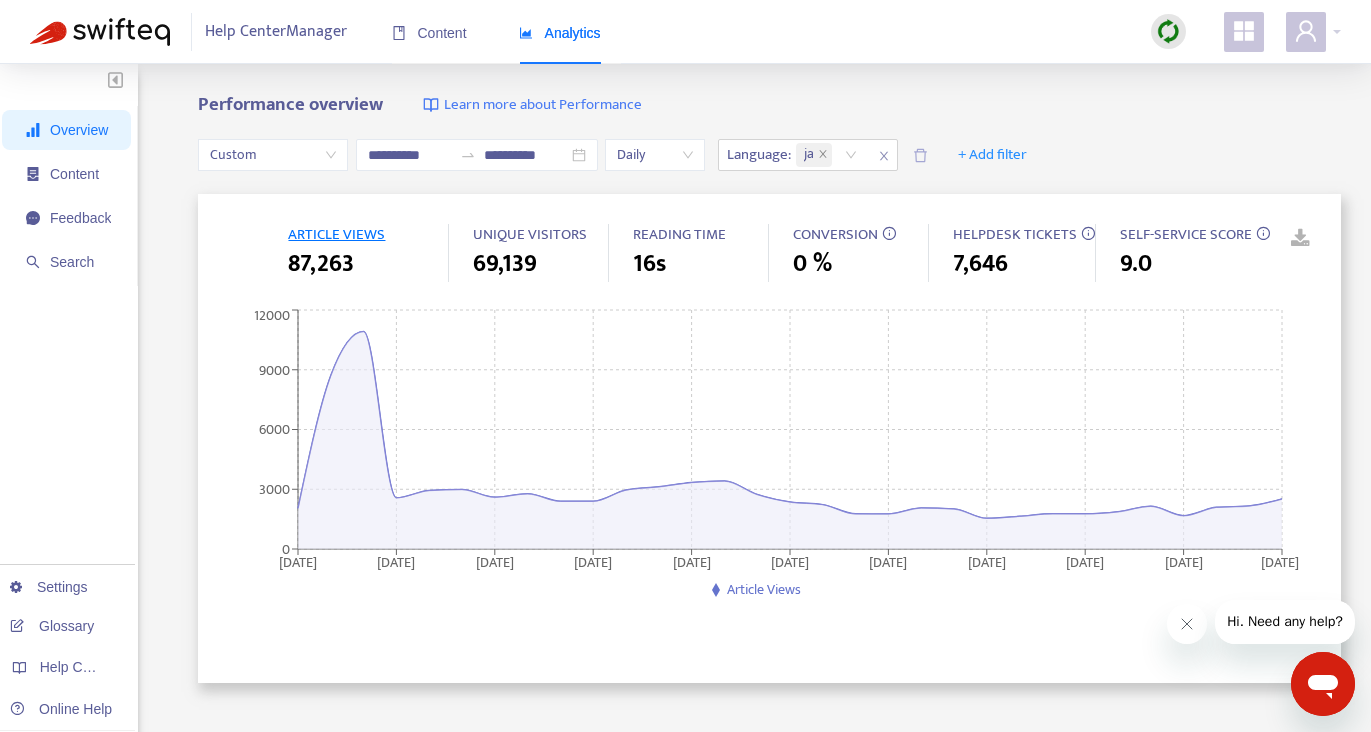 click on "Custom" at bounding box center [273, 155] 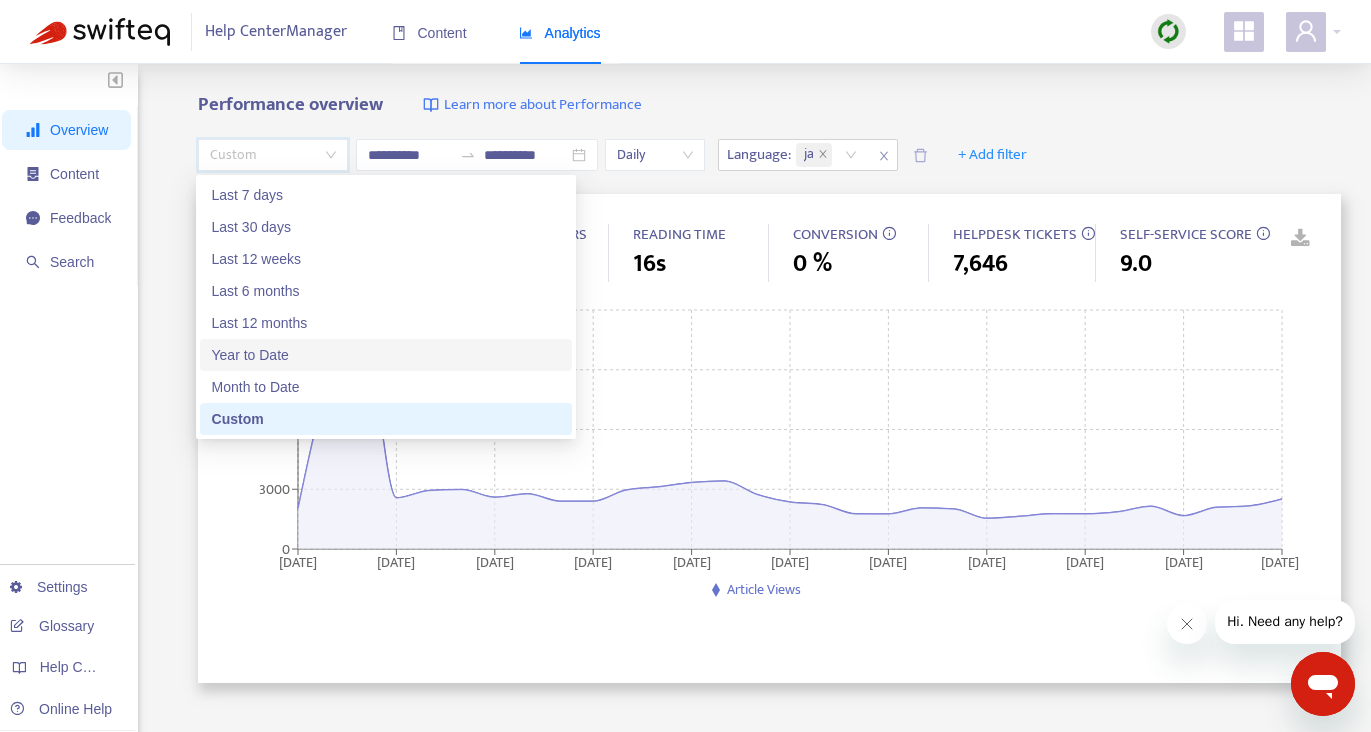 click on "Year to Date" at bounding box center [386, 355] 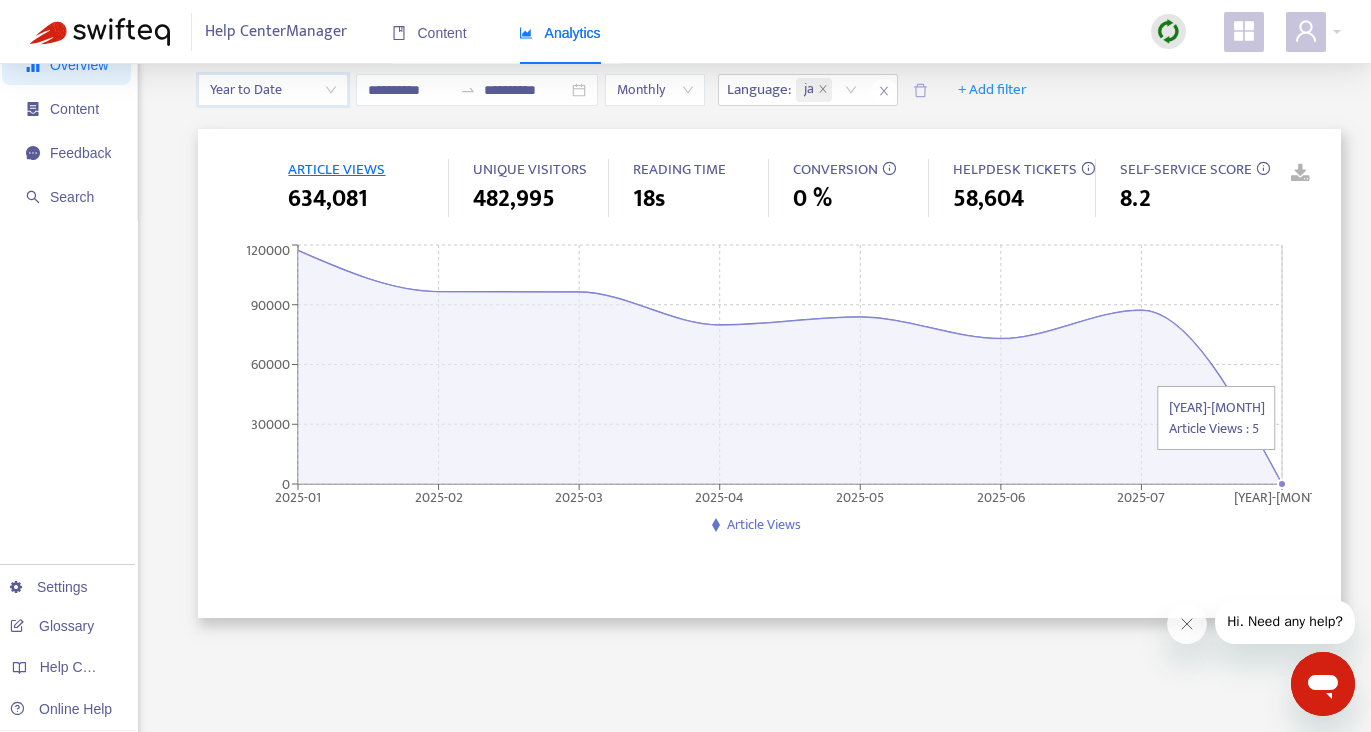 scroll, scrollTop: 100, scrollLeft: 0, axis: vertical 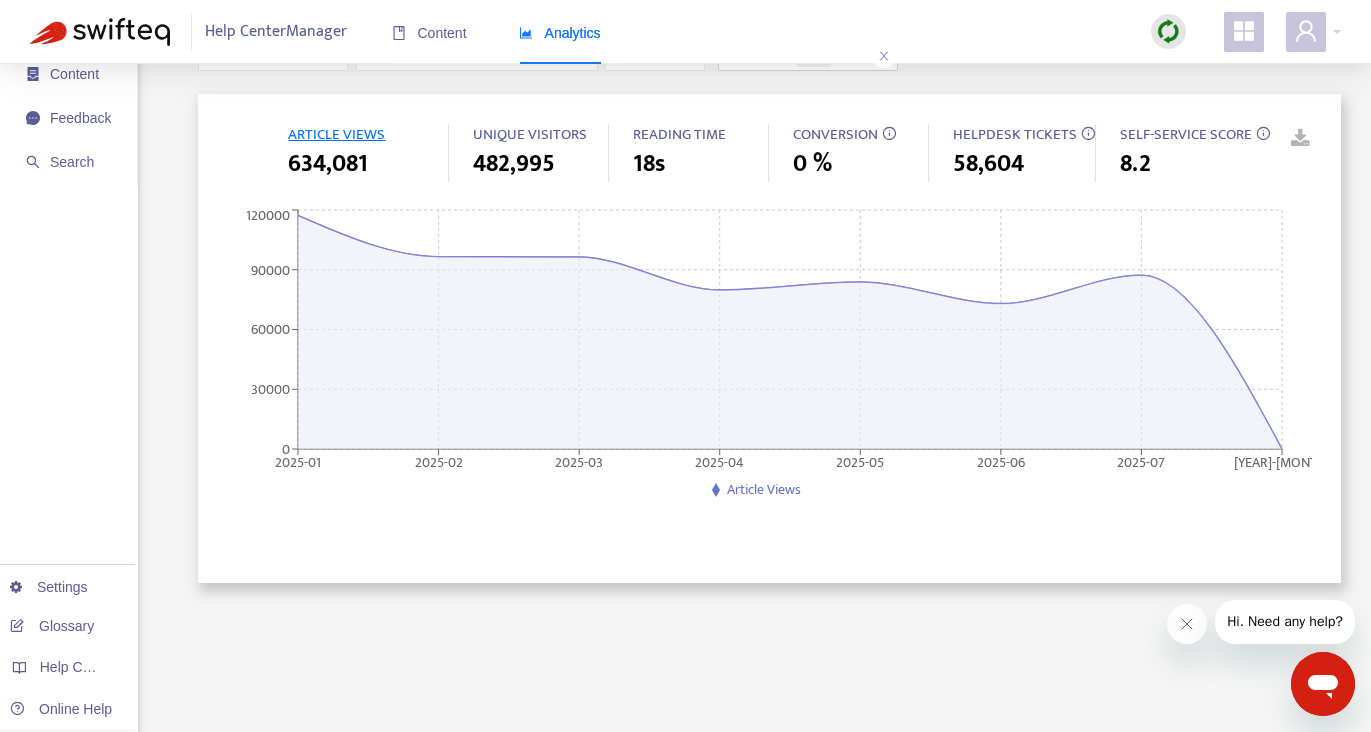 click on "Article Views" at bounding box center [764, 489] 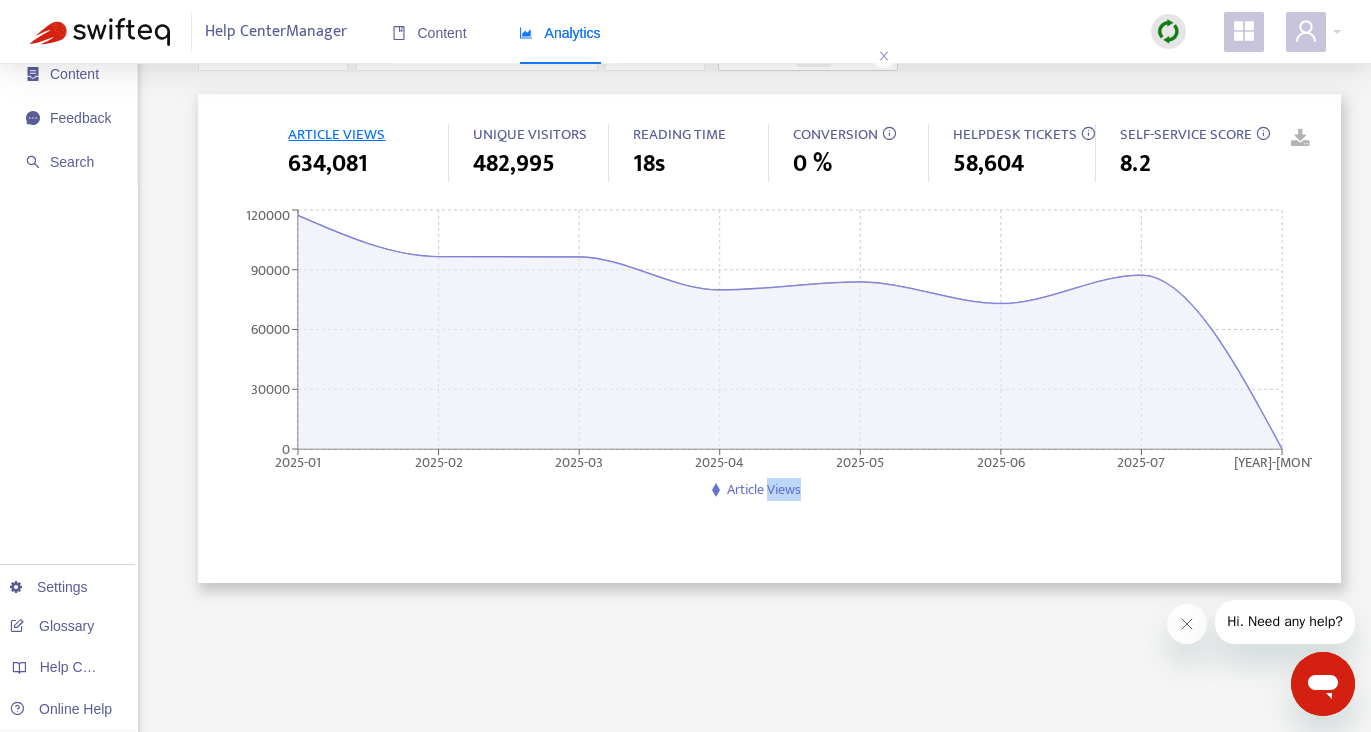 click on "Article Views" at bounding box center [764, 489] 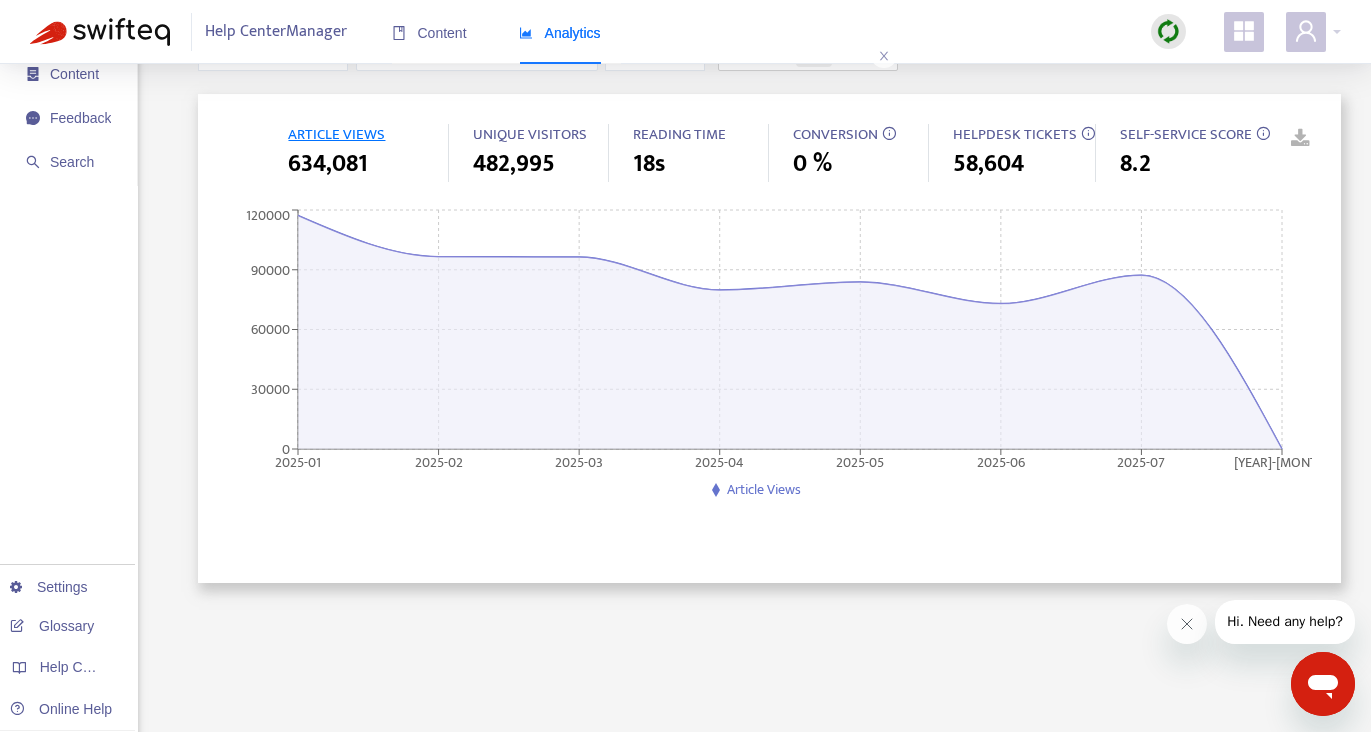 click on "ARTICLE VIEWS 634,081 UNIQUE VISITORS 482,995 READING TIME 18s CONVERSION 0 % HELPDESK TICKETS 58,604 SELF-SERVICE SCORE 8.2 [YEAR]-[MONTH] [YEAR]-[MONTH] [YEAR]-[MONTH] [YEAR]-[MONTH] [YEAR]-[MONTH] [YEAR]-[MONTH] [YEAR]-[MONTH] 0 30000 60000 90000 120000 Article Views" at bounding box center [769, 338] 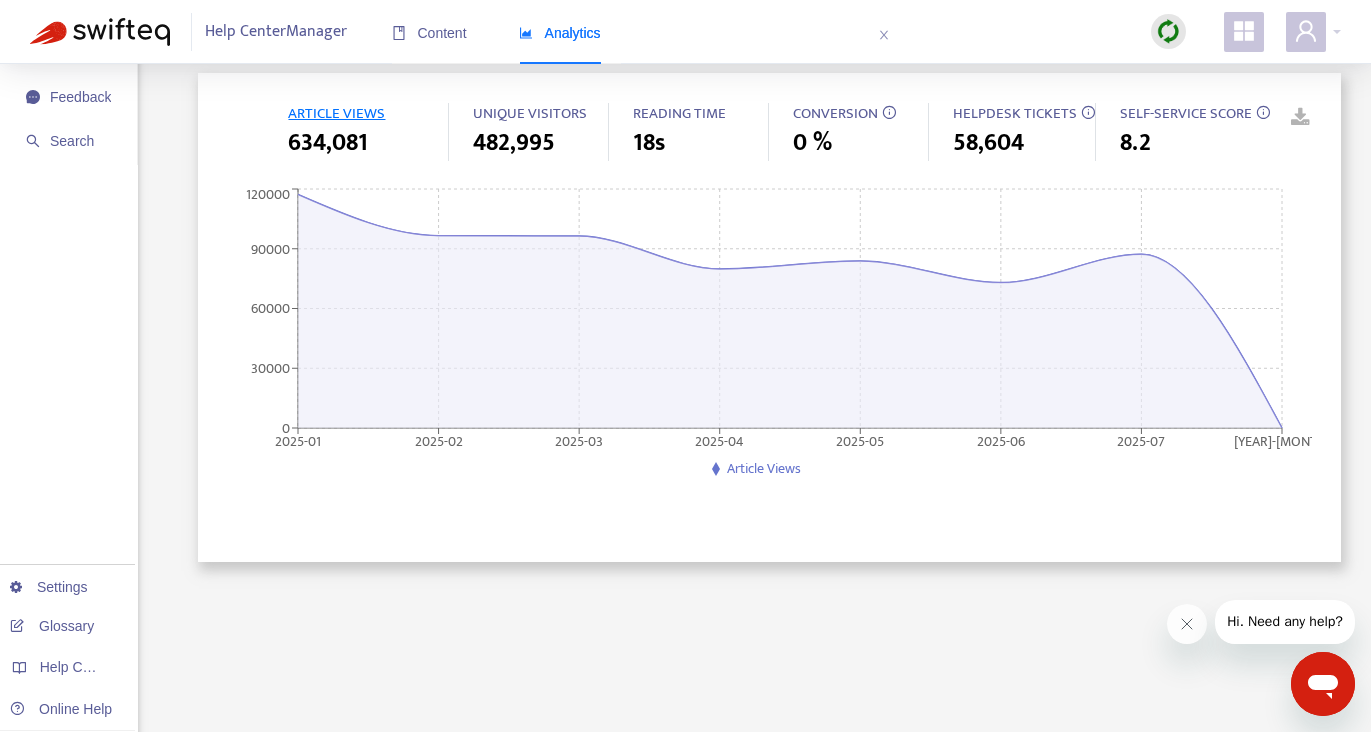 scroll, scrollTop: 0, scrollLeft: 0, axis: both 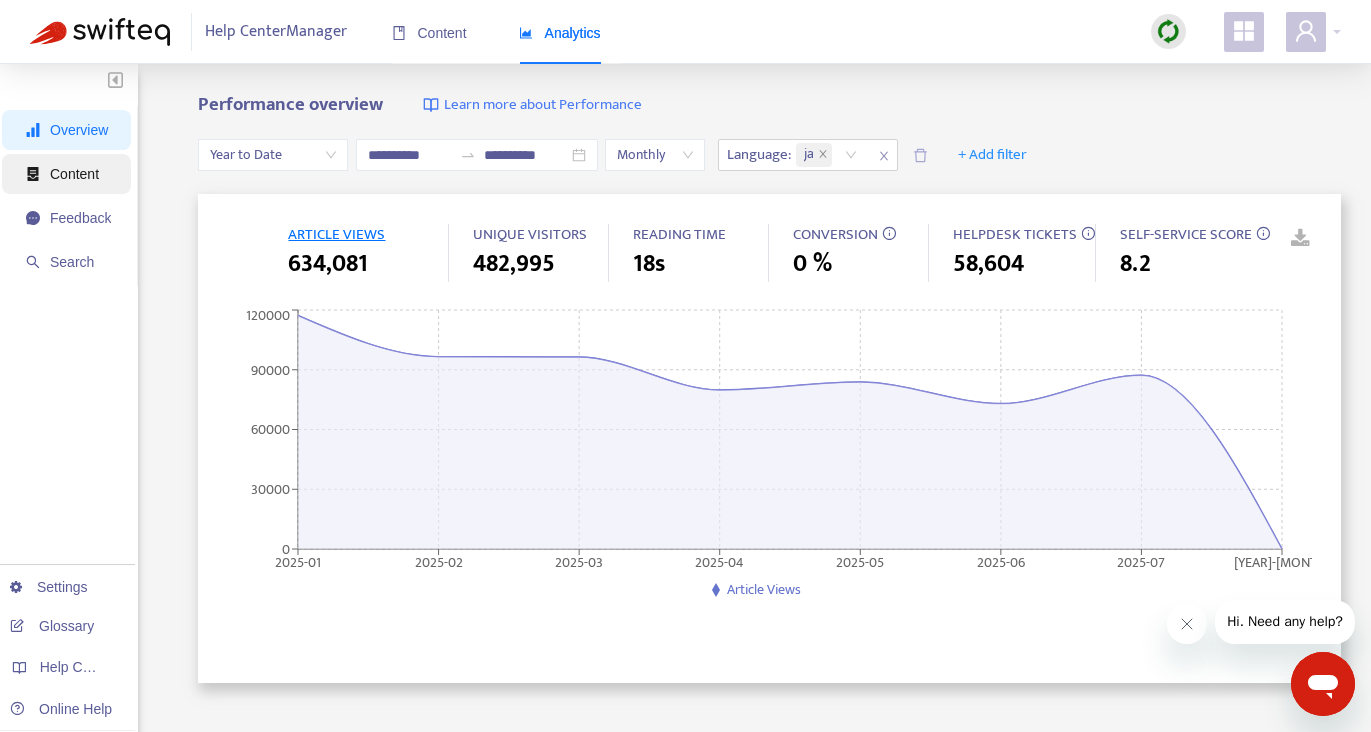 click on "Content" at bounding box center (74, 174) 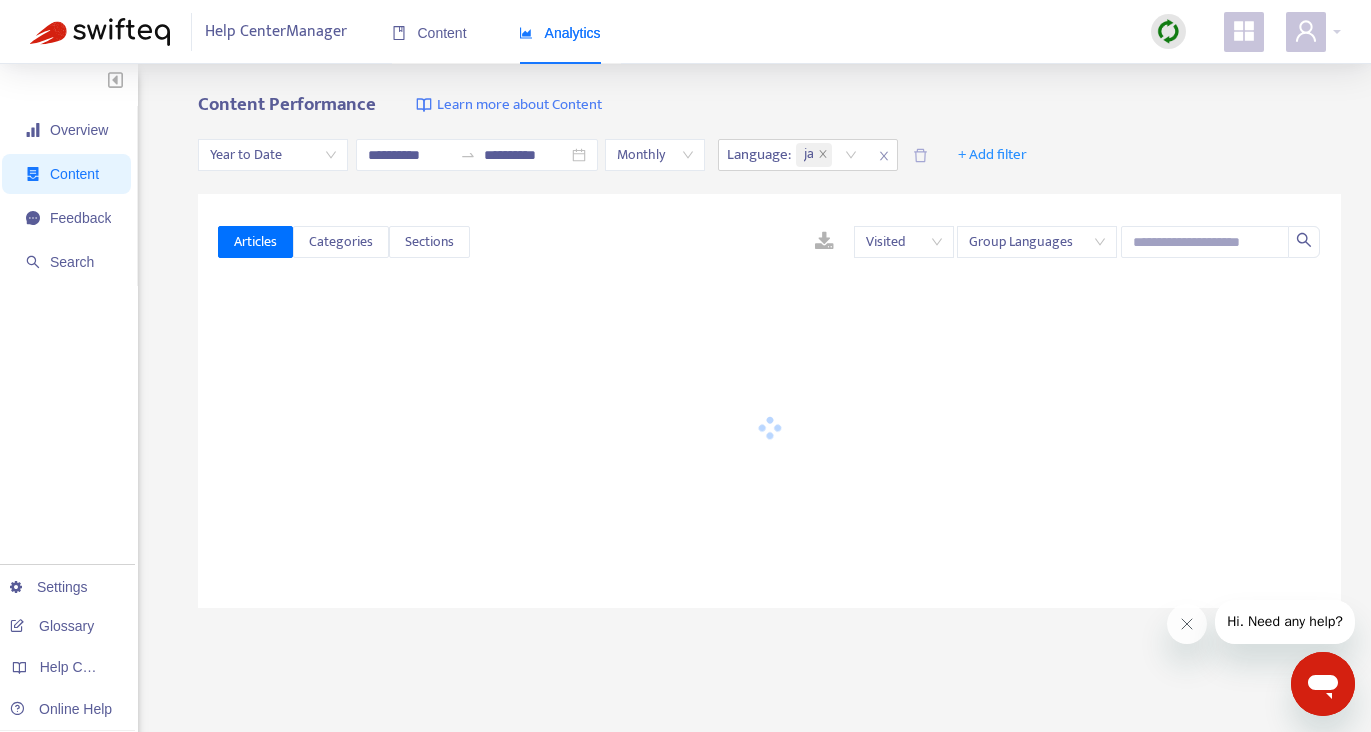 click on "Group Languages" at bounding box center (1037, 242) 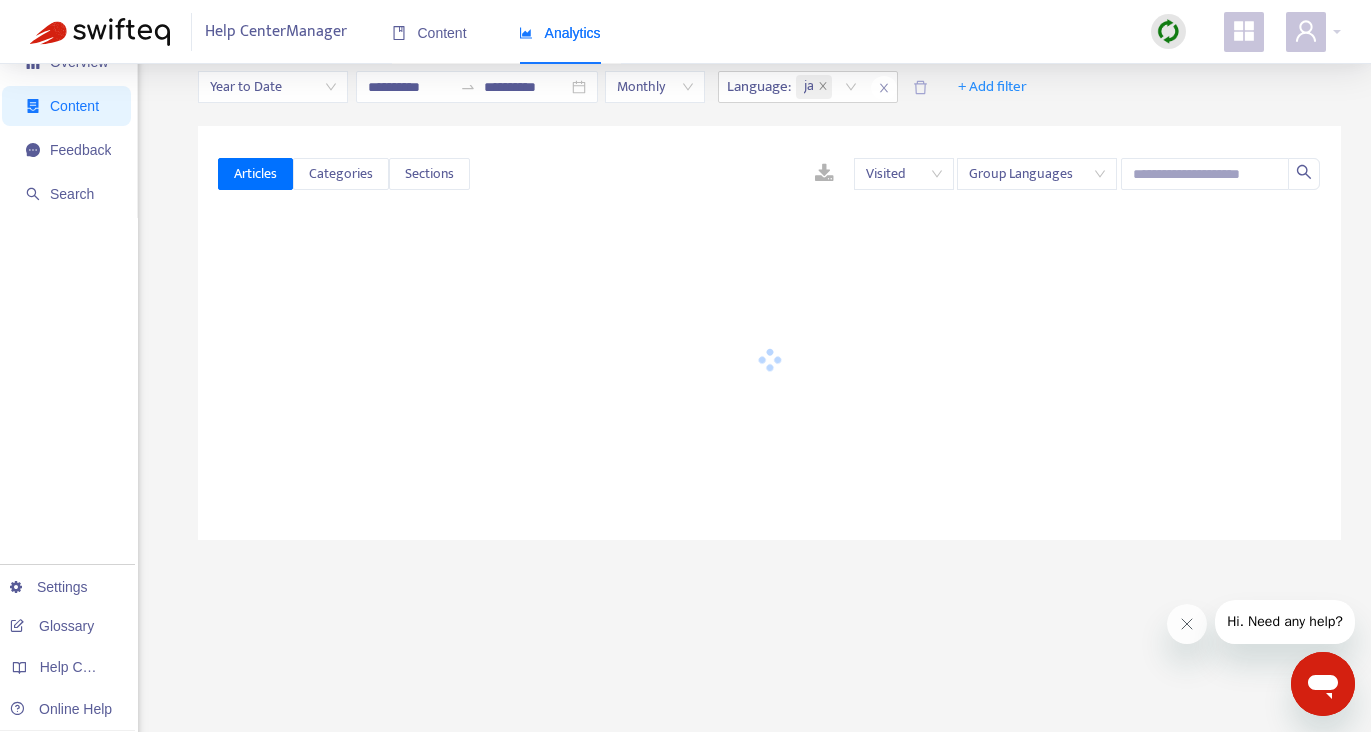 scroll, scrollTop: 0, scrollLeft: 0, axis: both 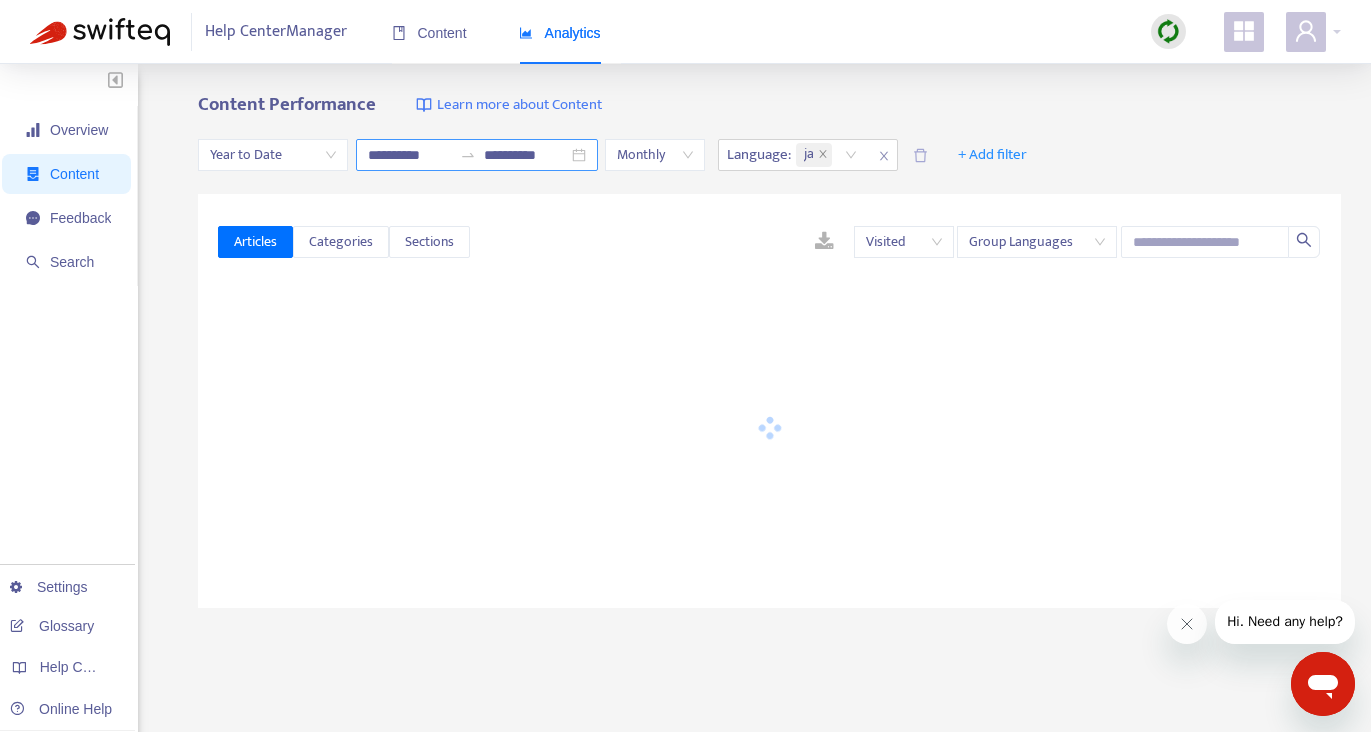 click on "**********" at bounding box center [410, 155] 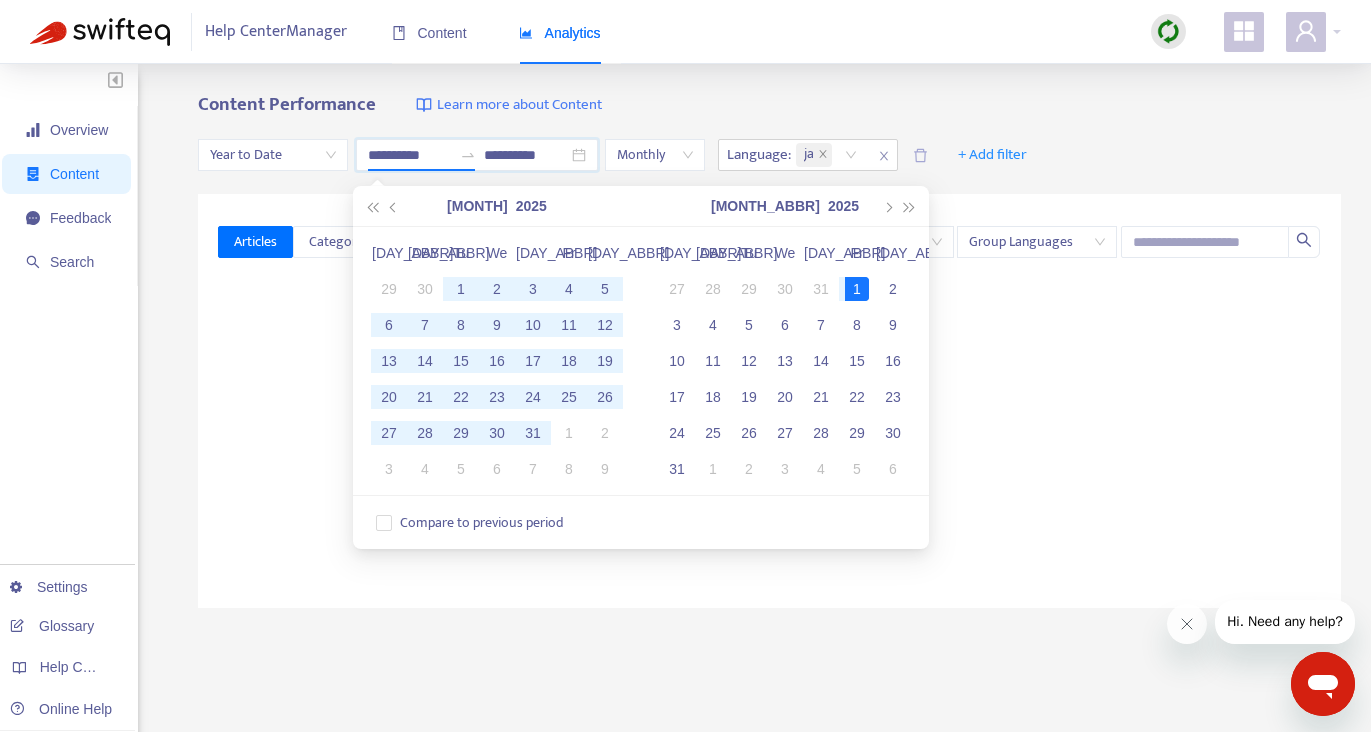 click on "Year to Date" at bounding box center (273, 155) 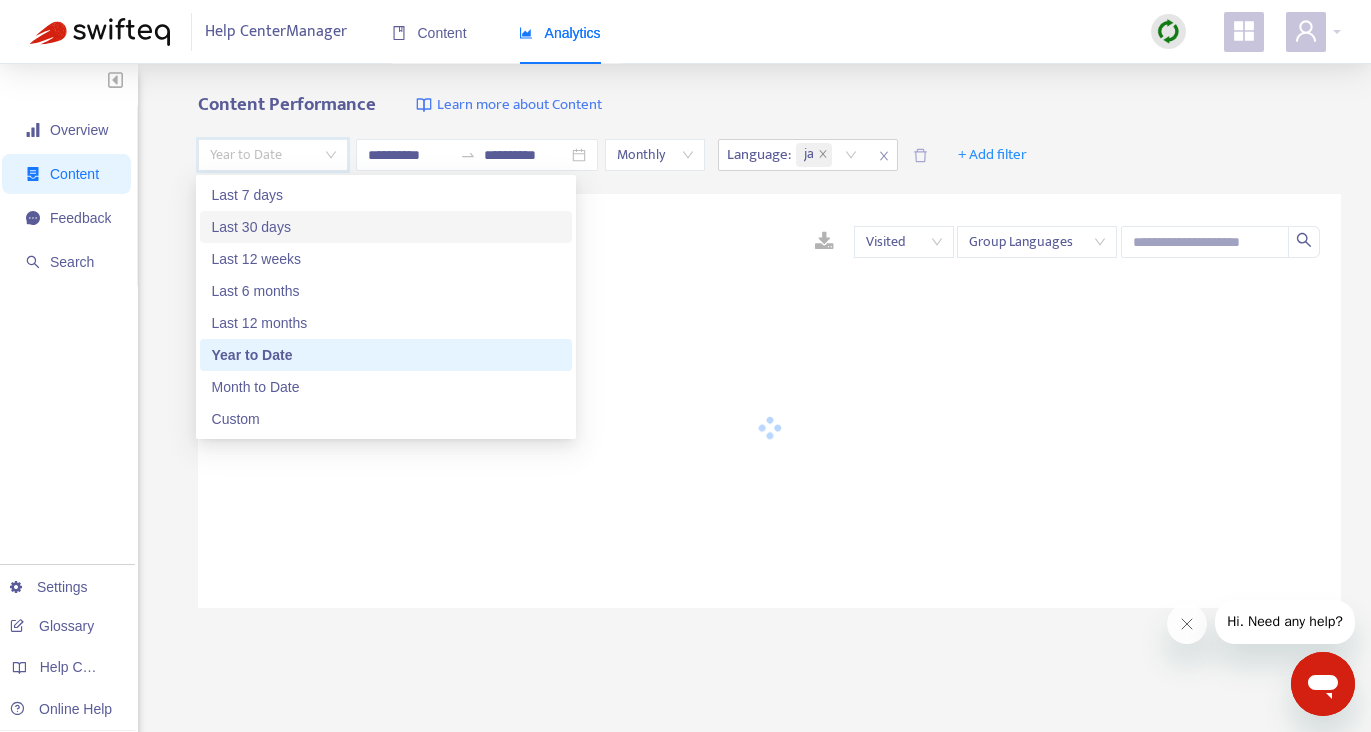 click on "Last 30 days" at bounding box center [386, 227] 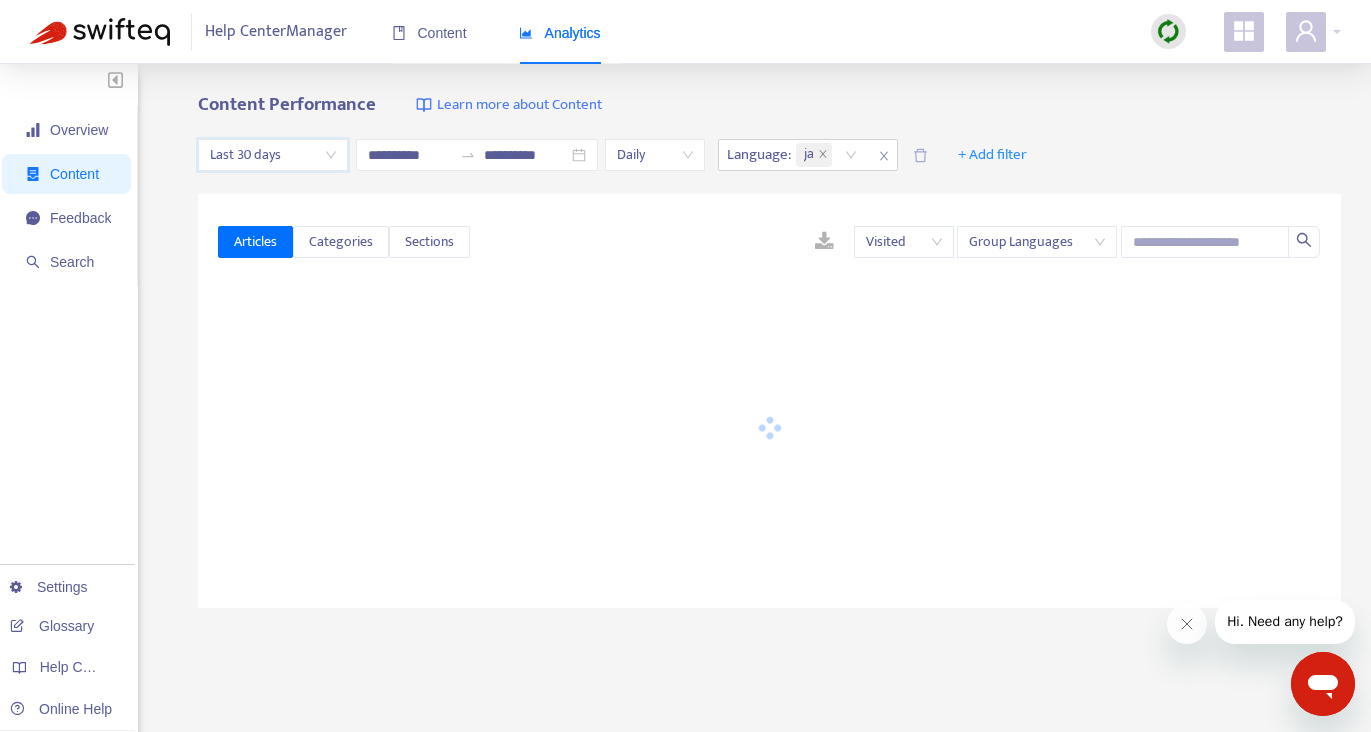 click on "**********" at bounding box center [685, 664] 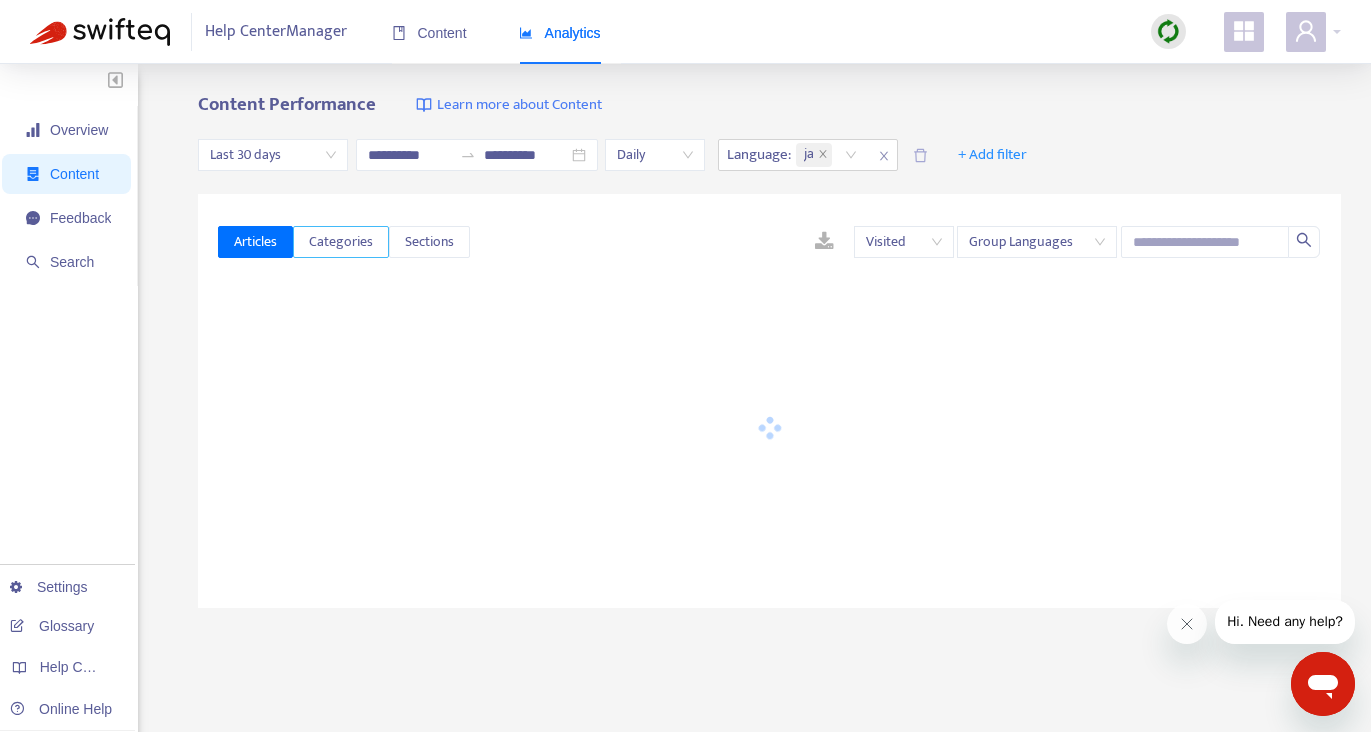 click on "Categories" at bounding box center (341, 242) 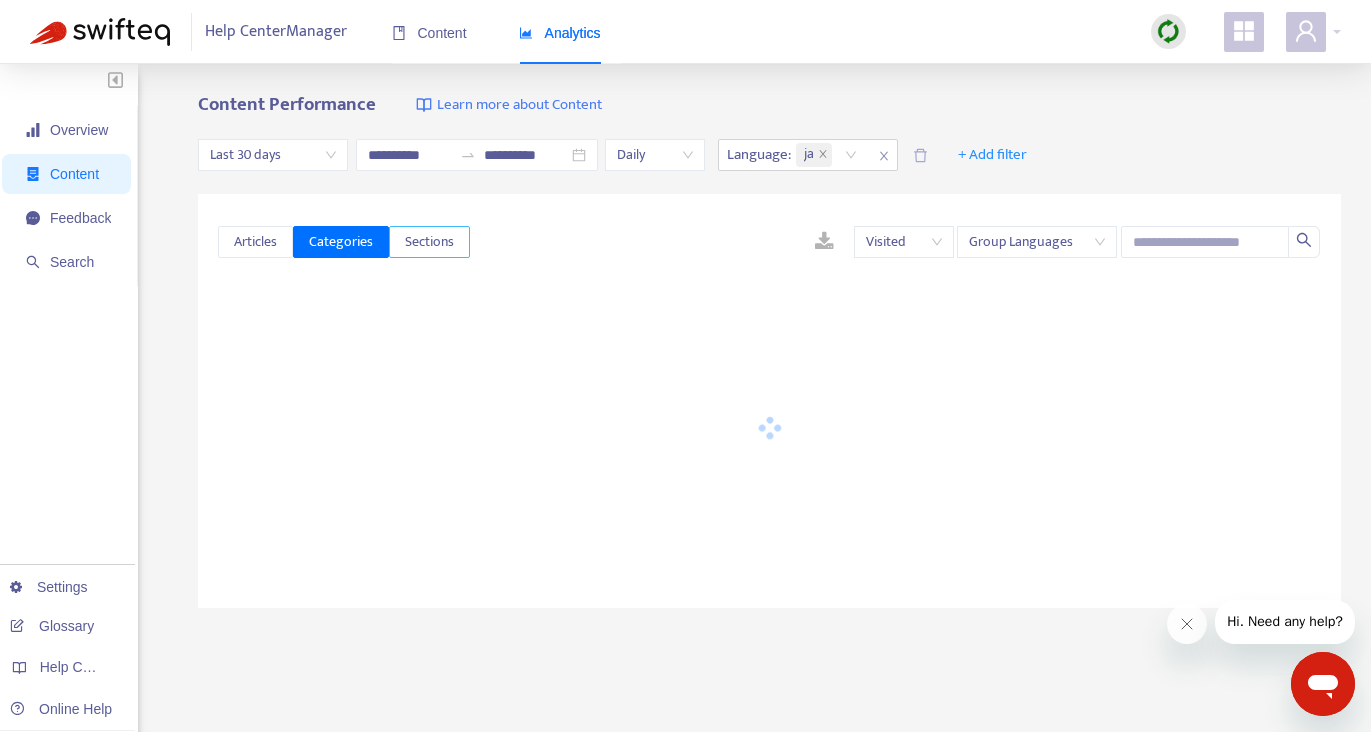 click on "Sections" at bounding box center (429, 242) 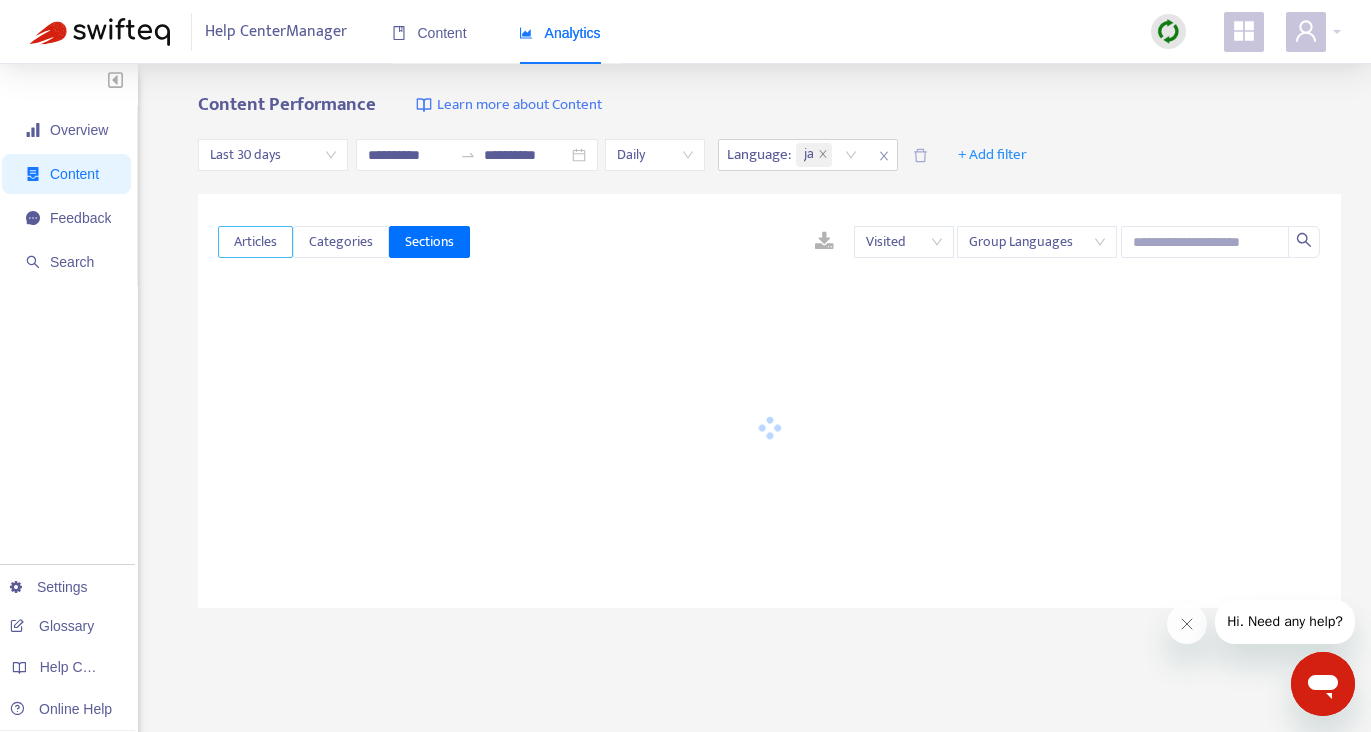 click on "Articles" at bounding box center (255, 242) 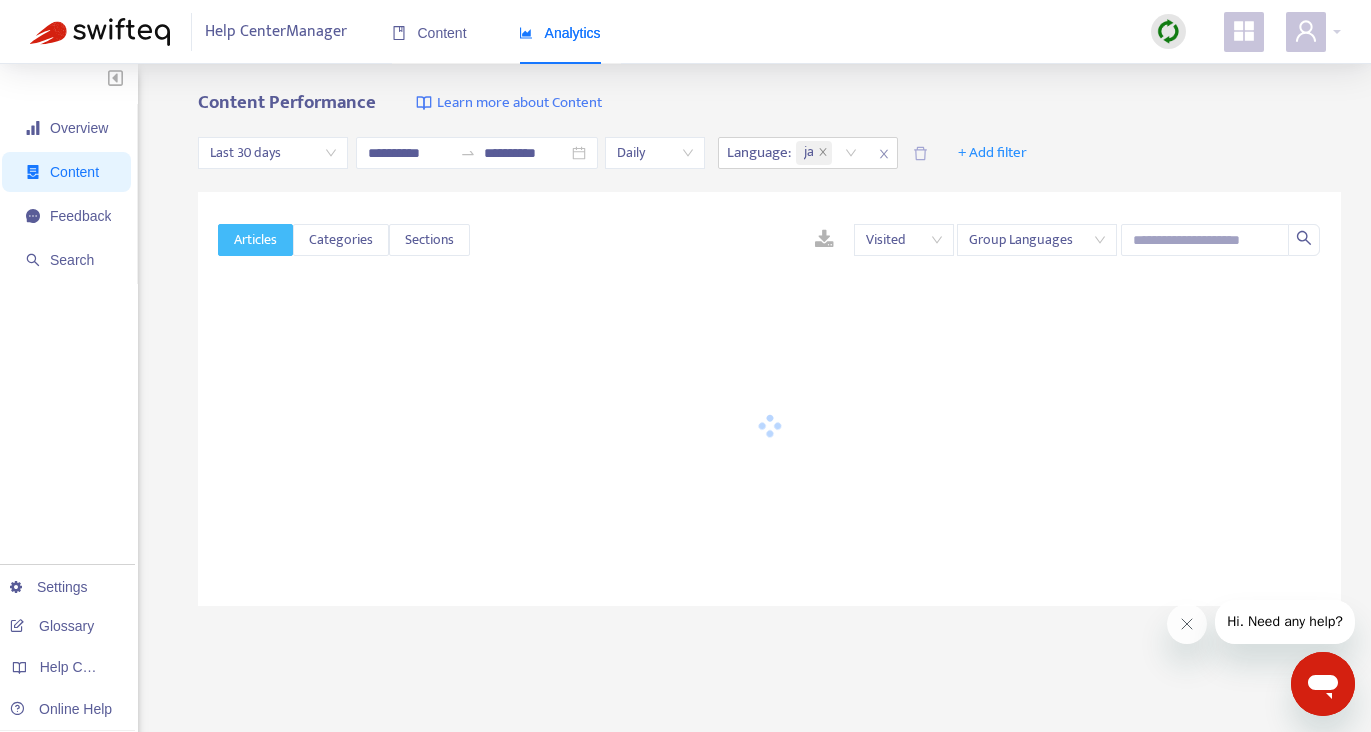scroll, scrollTop: 0, scrollLeft: 0, axis: both 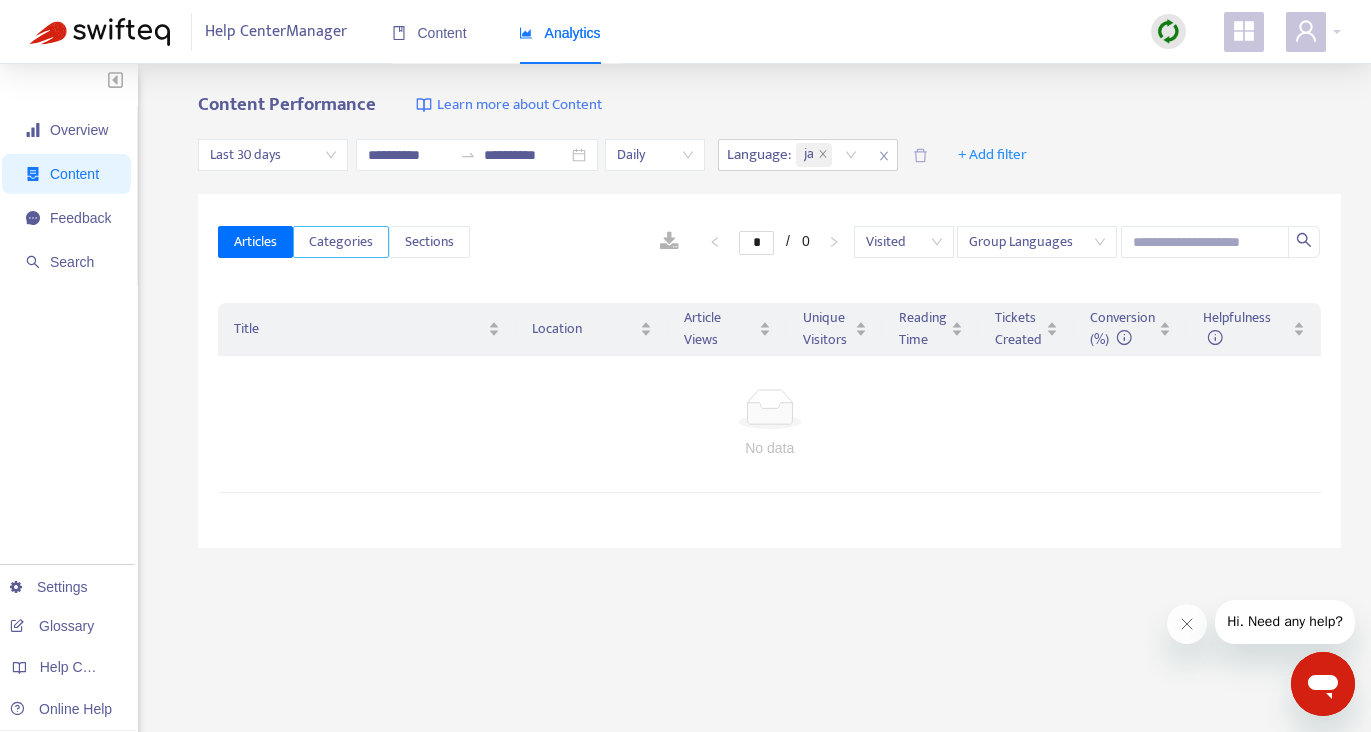 click on "Categories" at bounding box center (341, 242) 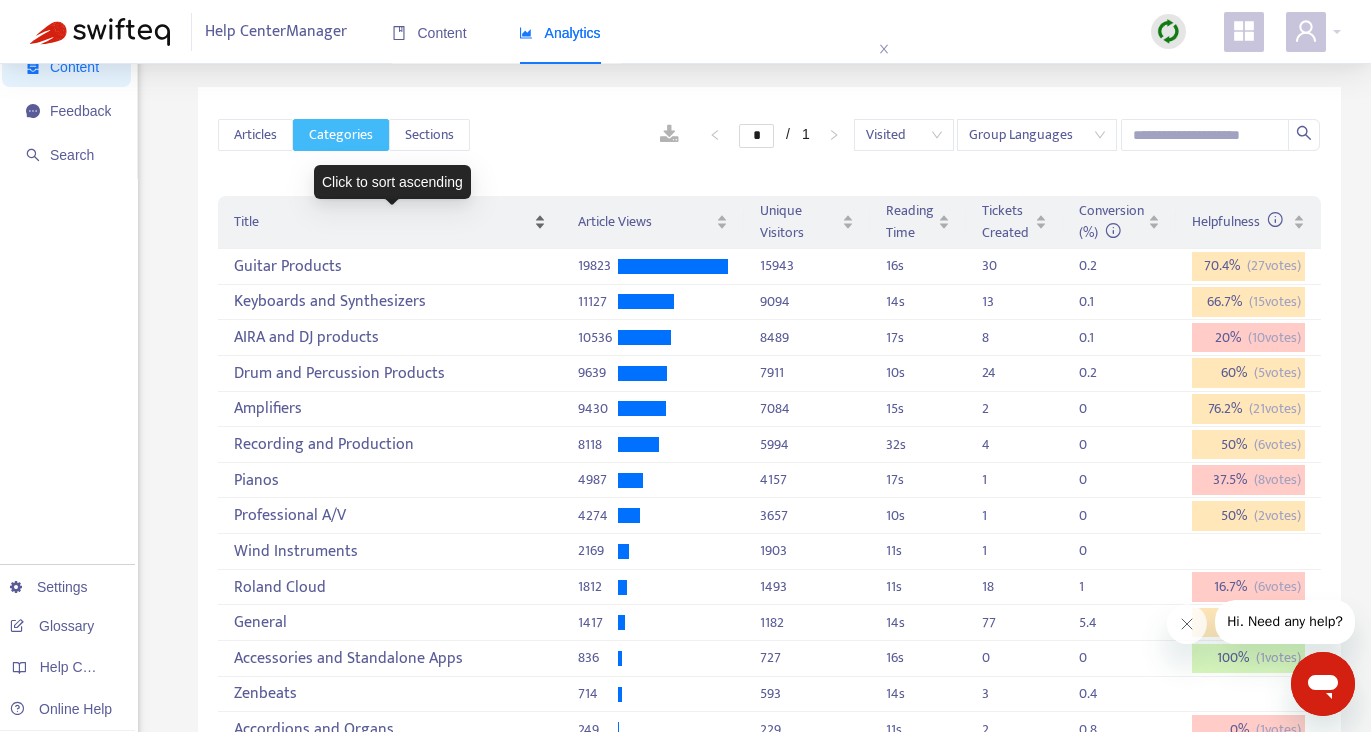 scroll, scrollTop: 0, scrollLeft: 0, axis: both 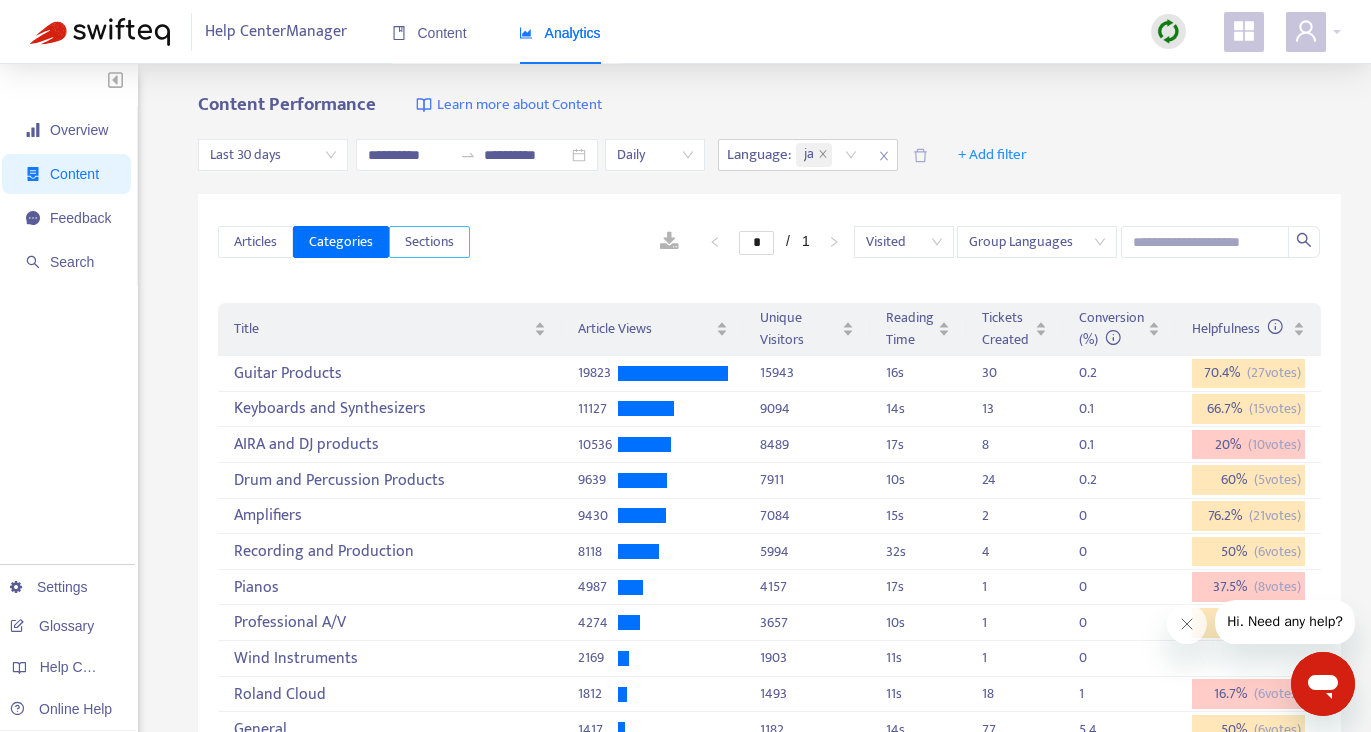 click on "Sections" at bounding box center [429, 242] 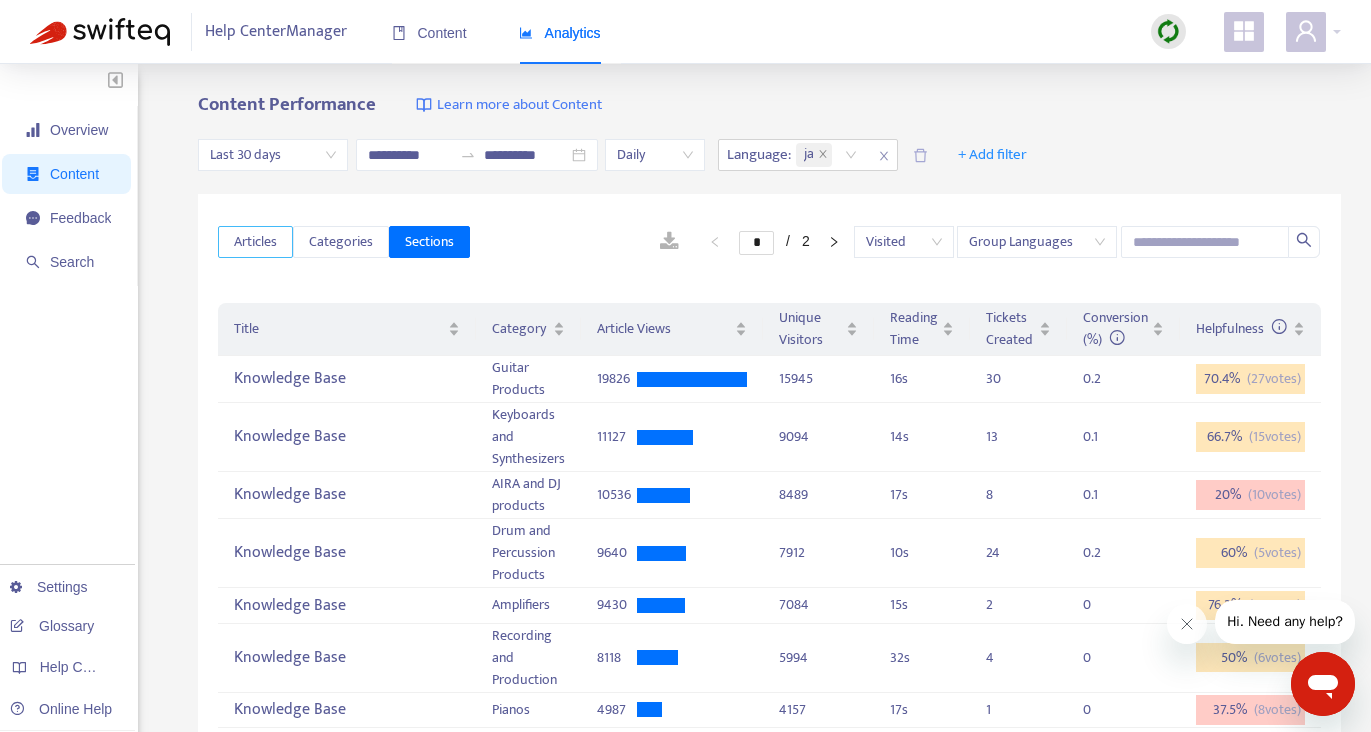 click on "Articles" at bounding box center (255, 242) 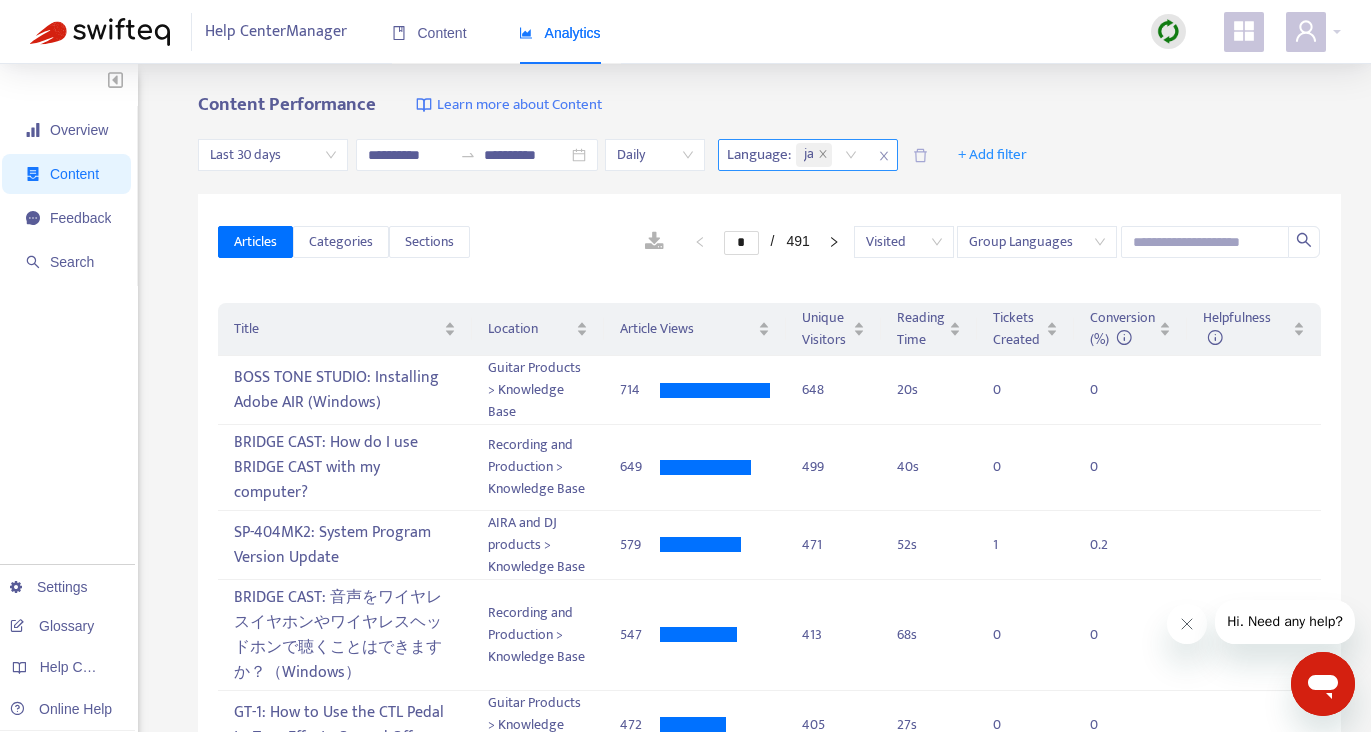 click on "Language :" at bounding box center (756, 155) 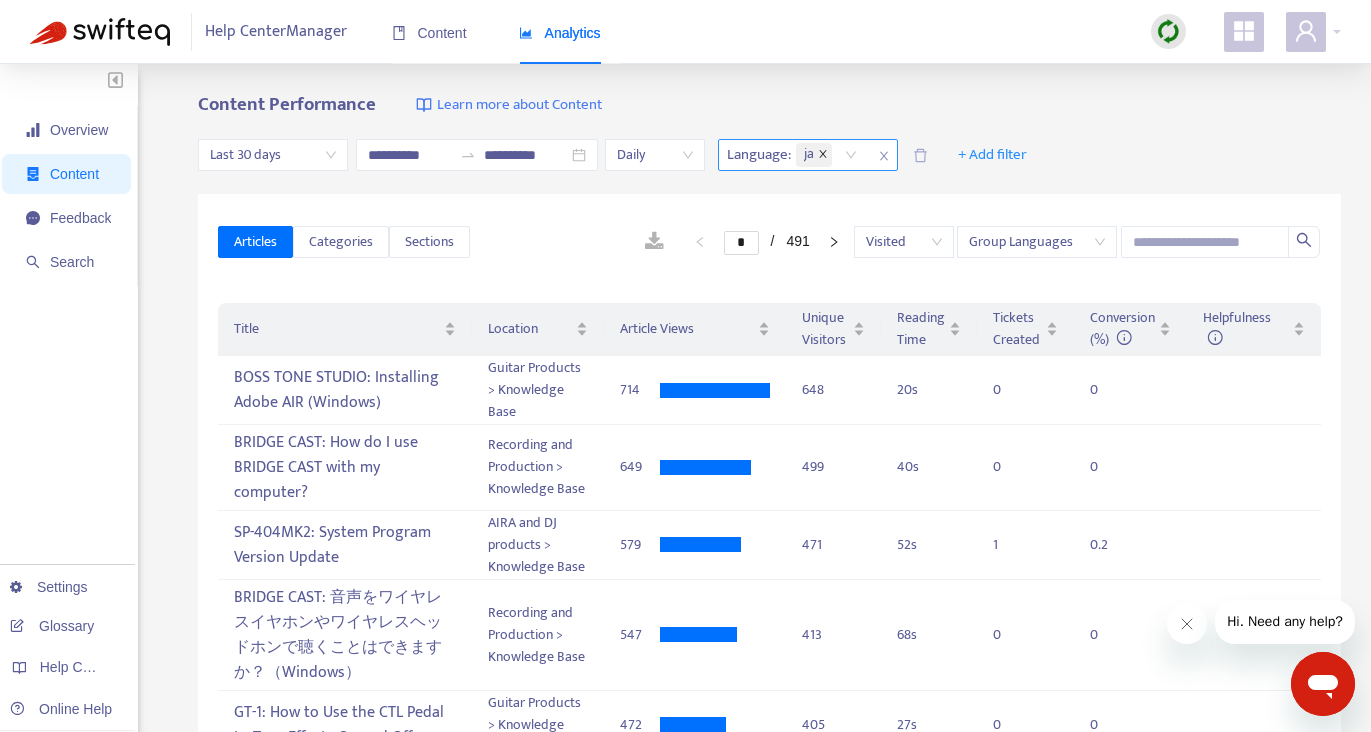 click 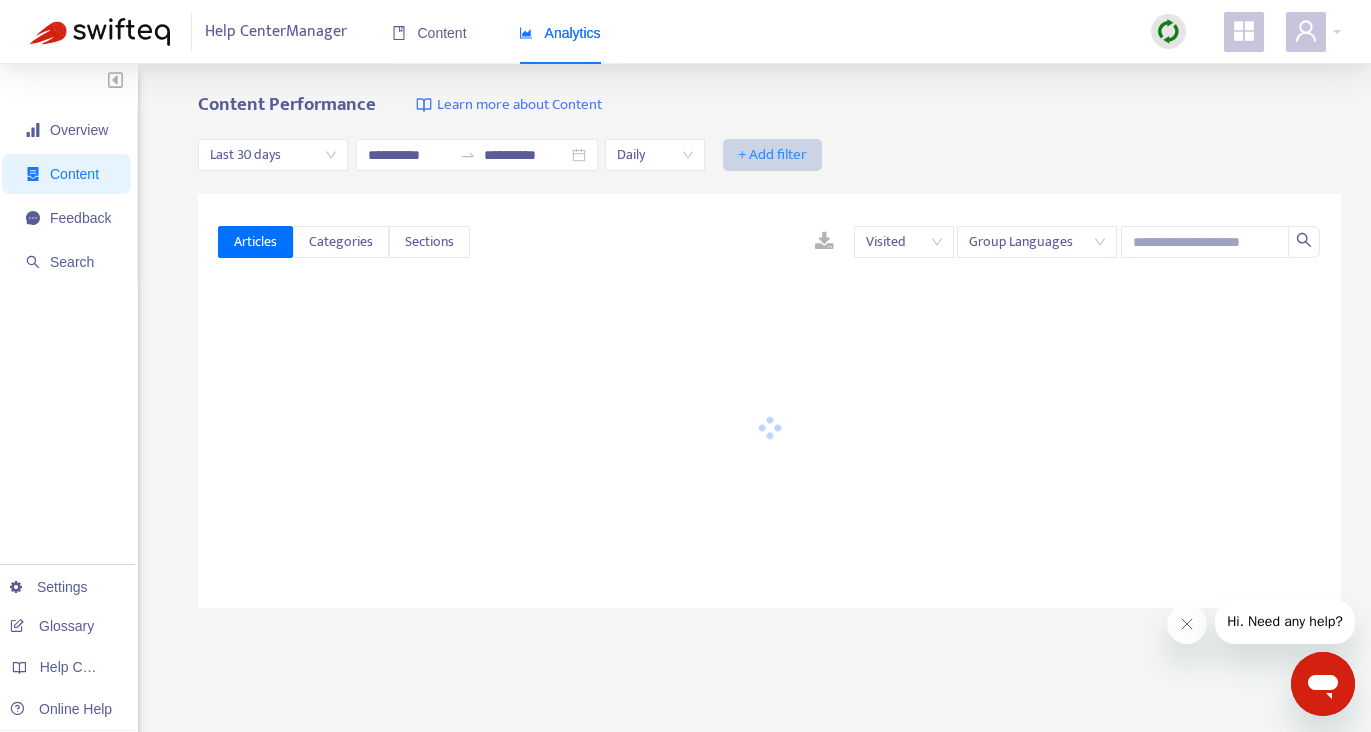 click on "+ Add filter" at bounding box center (772, 155) 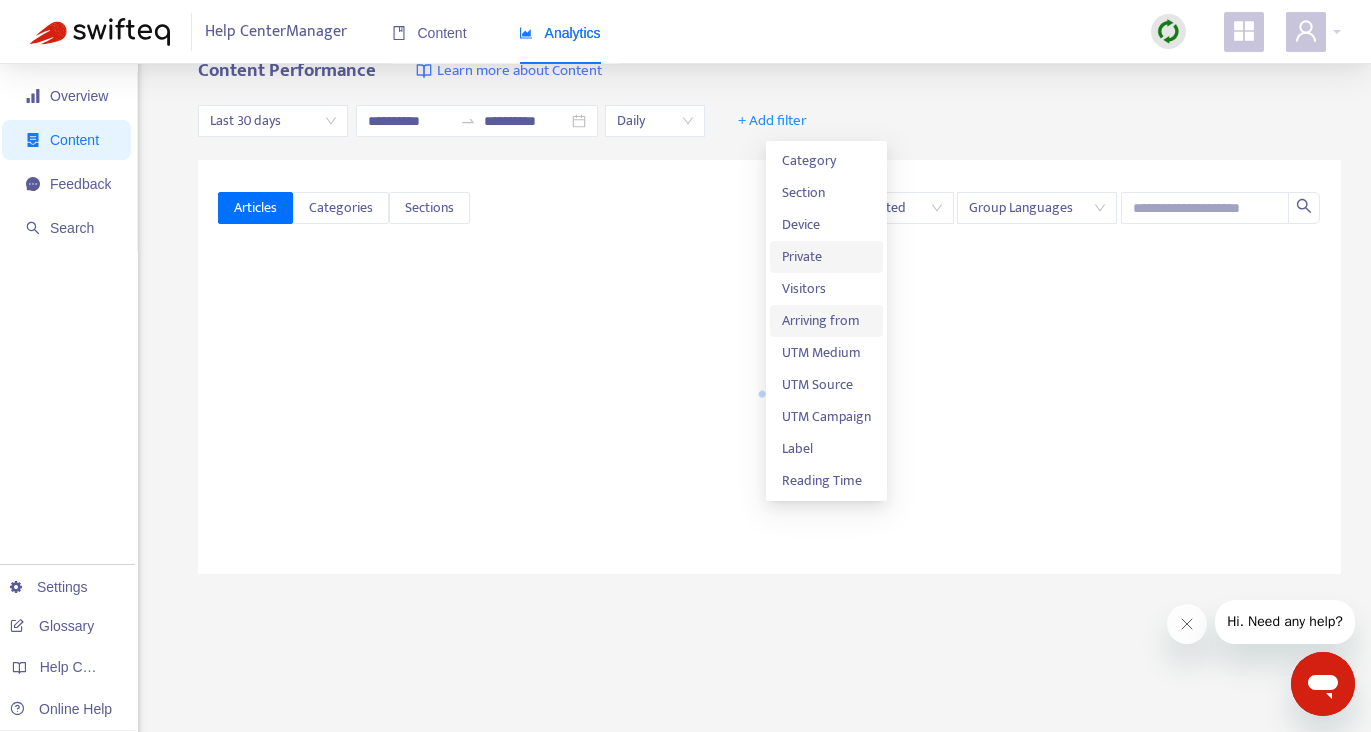scroll, scrollTop: 0, scrollLeft: 0, axis: both 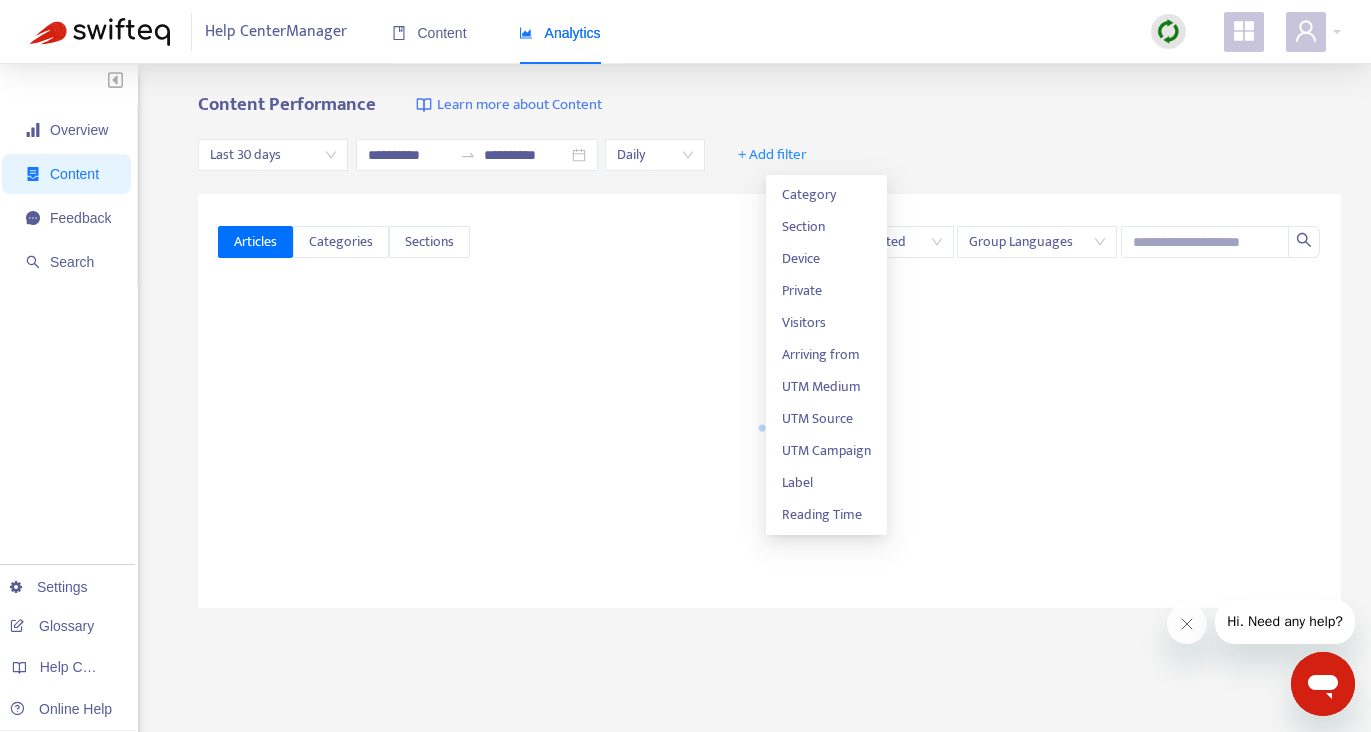 click on "Content Performance Learn more about Content" at bounding box center [769, 105] 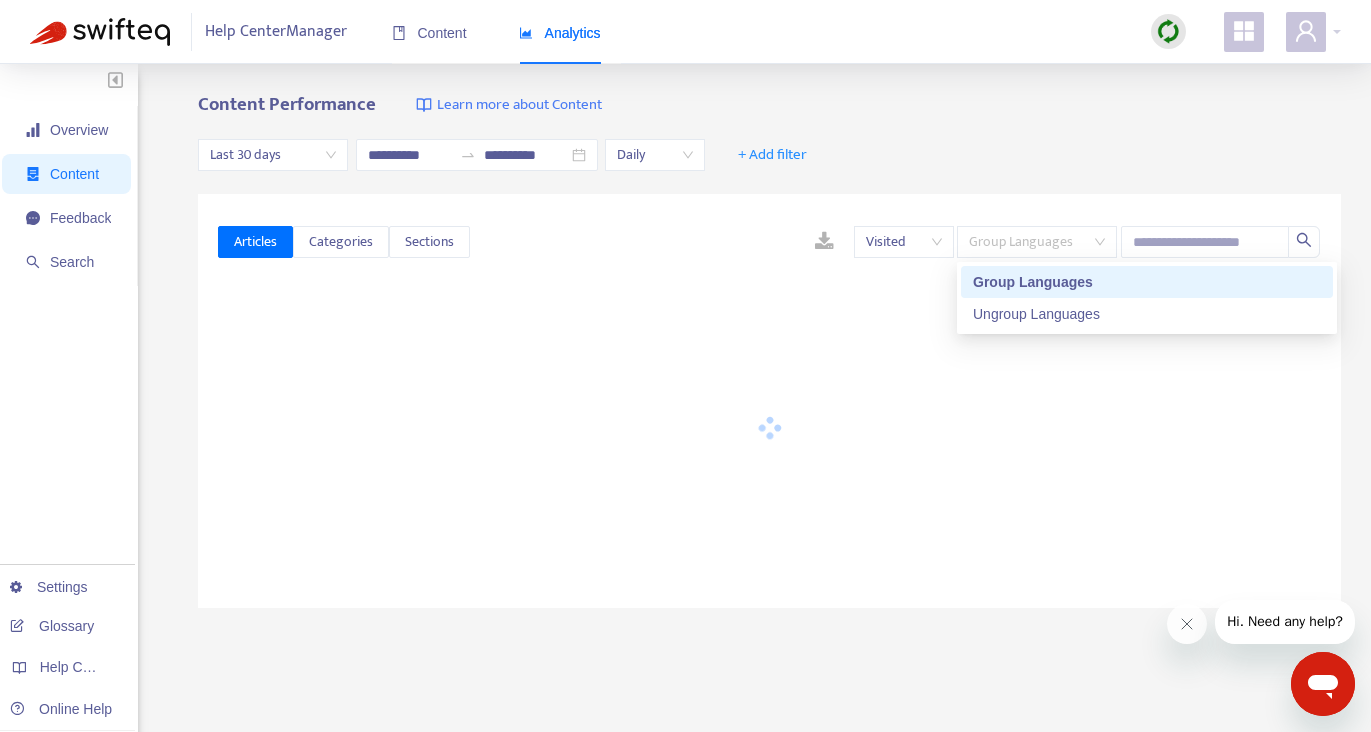 click on "Group Languages" at bounding box center [1037, 242] 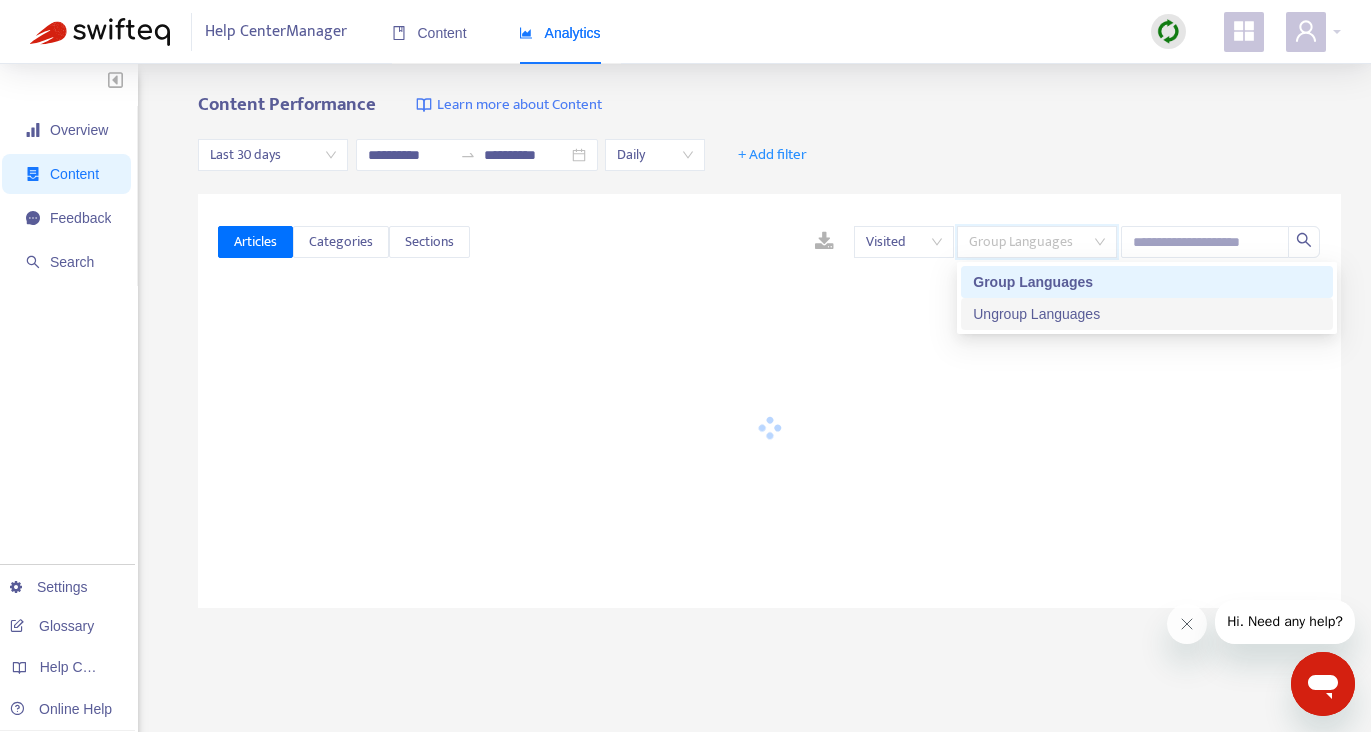 click on "Ungroup Languages" at bounding box center (1147, 314) 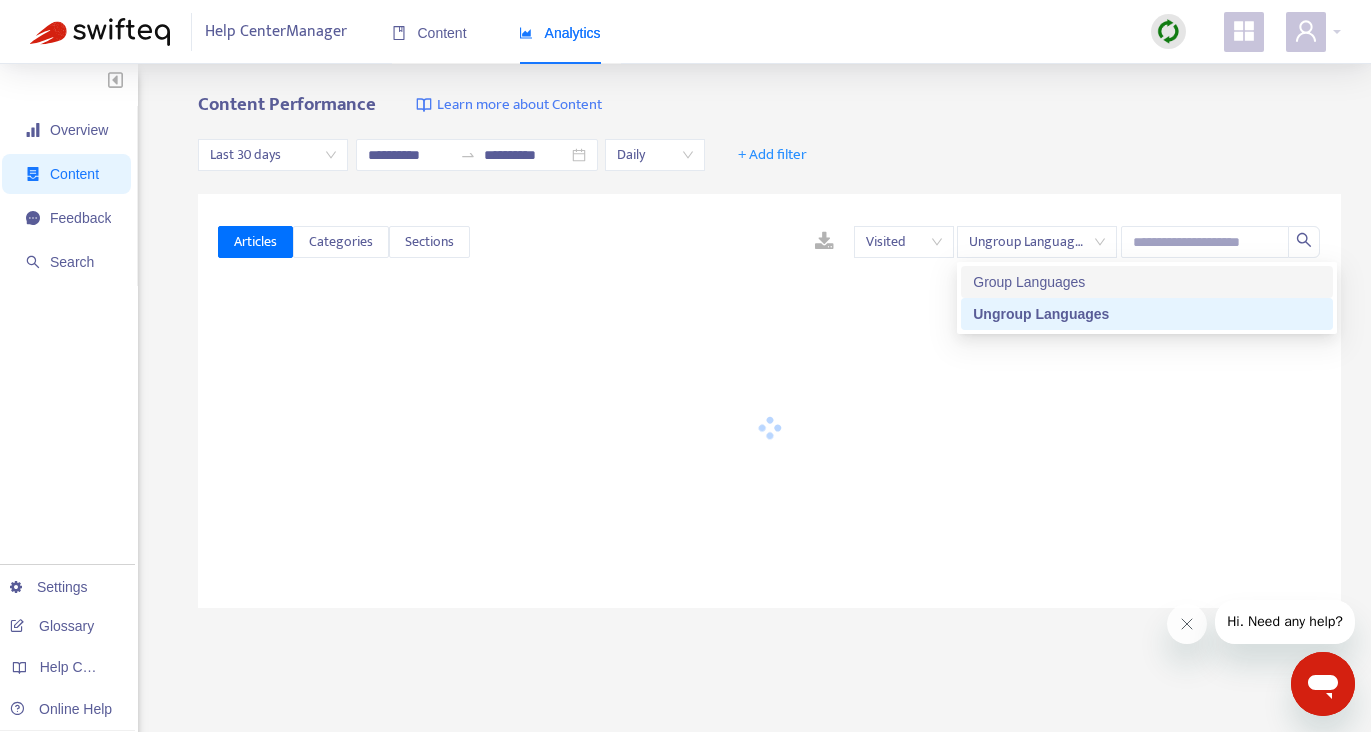 click on "**********" at bounding box center [769, 155] 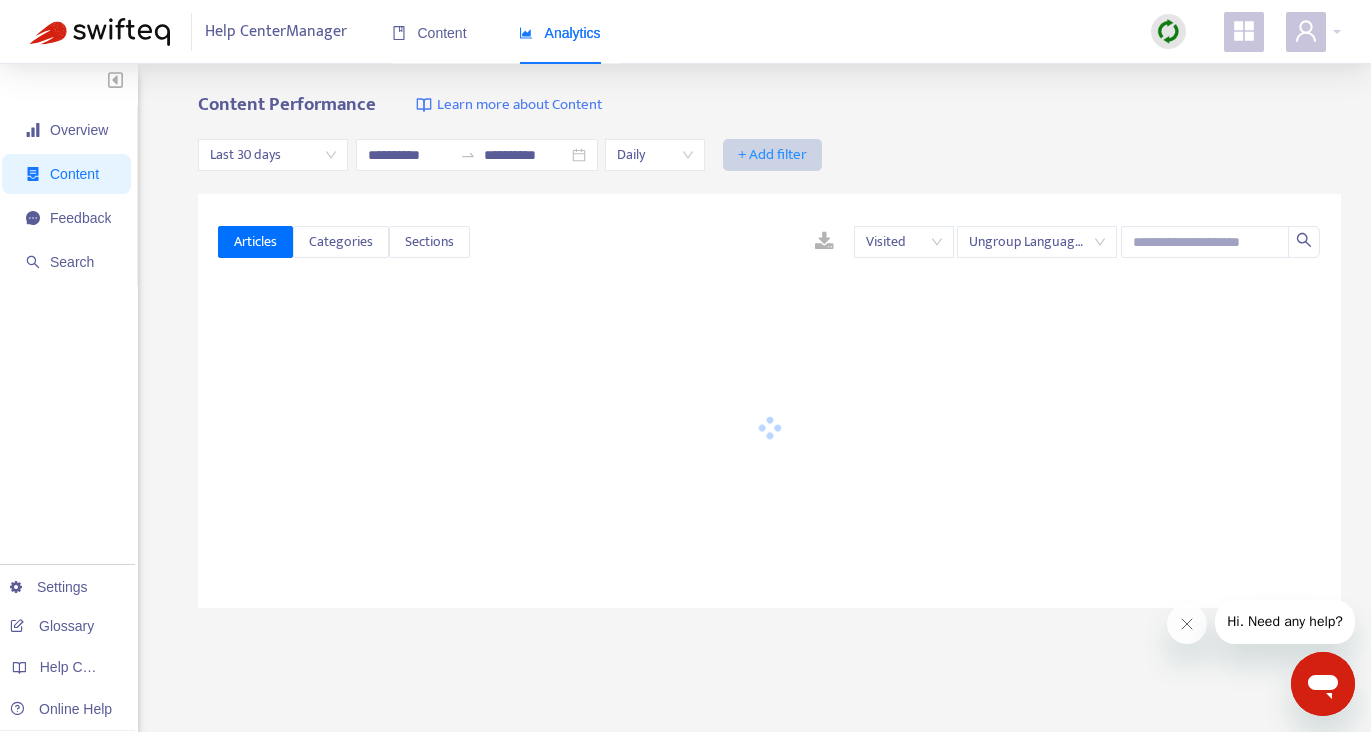 click on "+ Add filter" at bounding box center (772, 155) 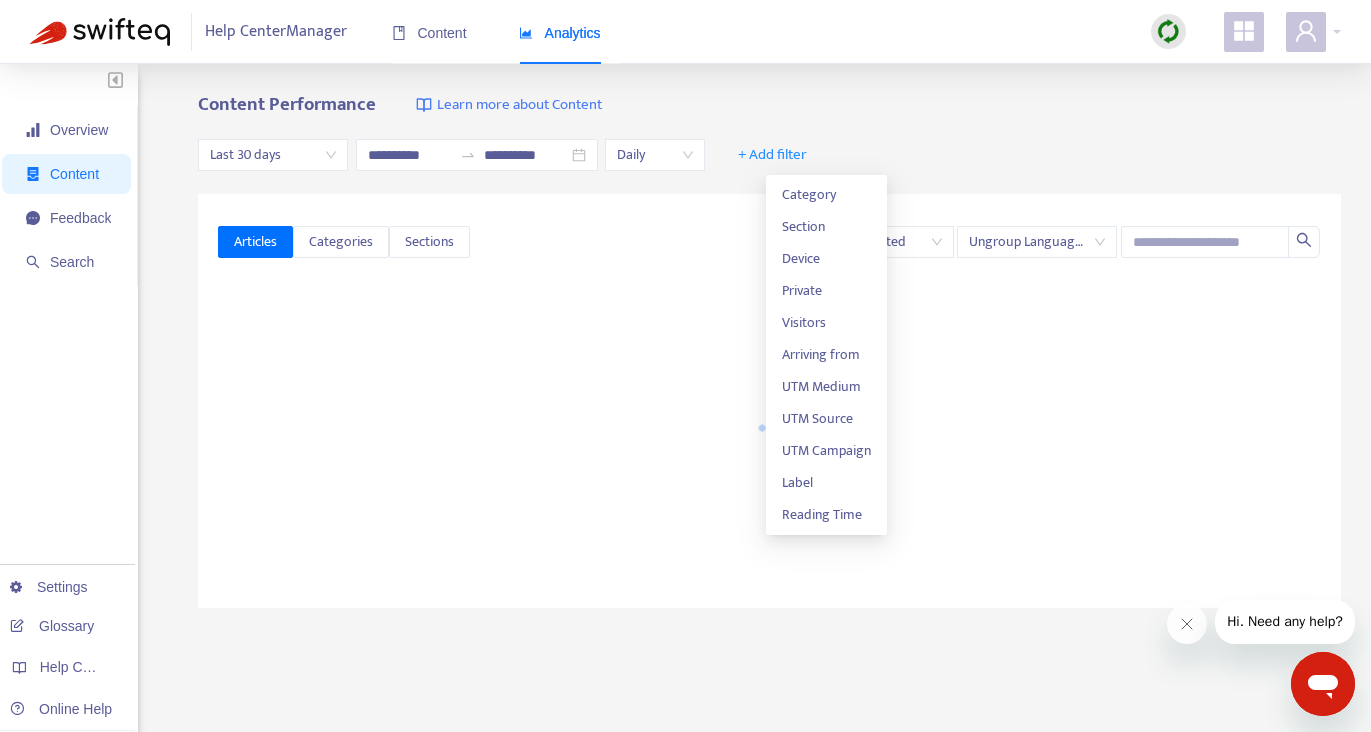 click on "Content Performance Learn more about Content" at bounding box center [769, 105] 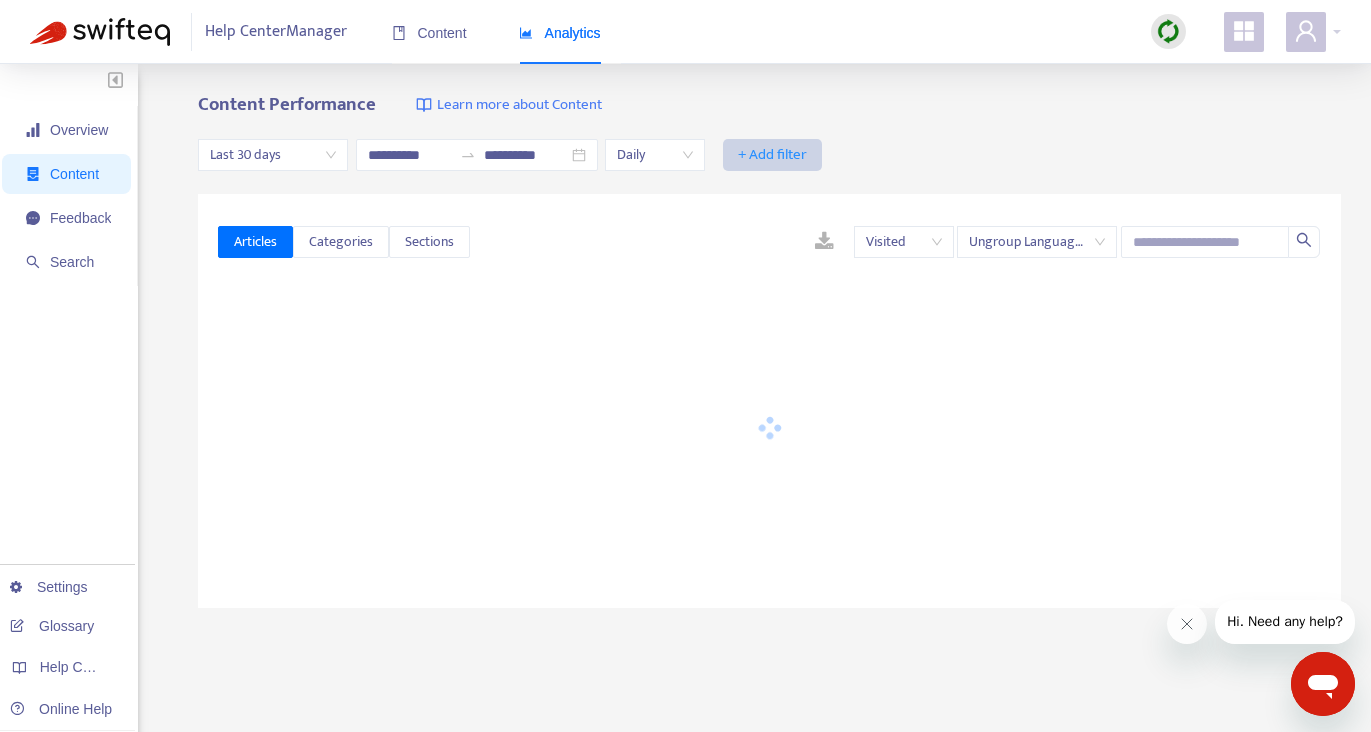 click on "+ Add filter" at bounding box center (772, 155) 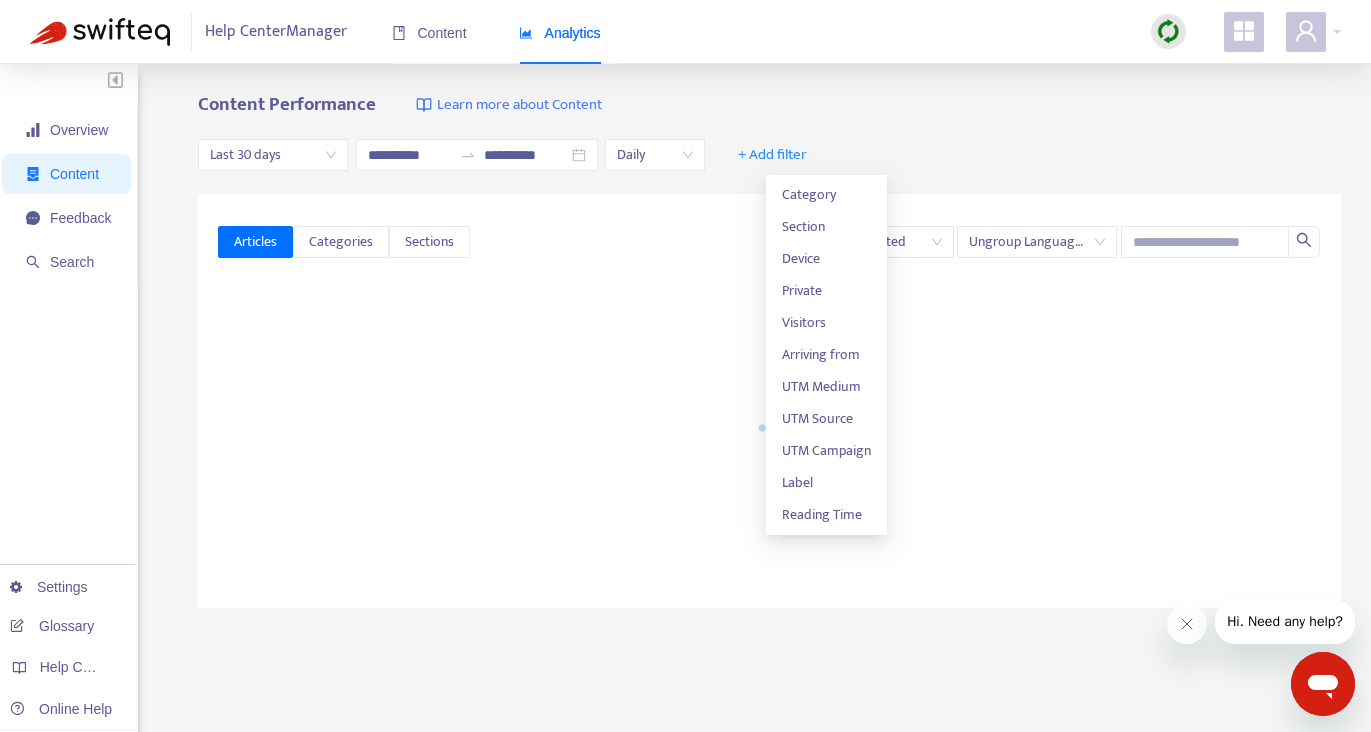 click on "**********" at bounding box center (769, 155) 